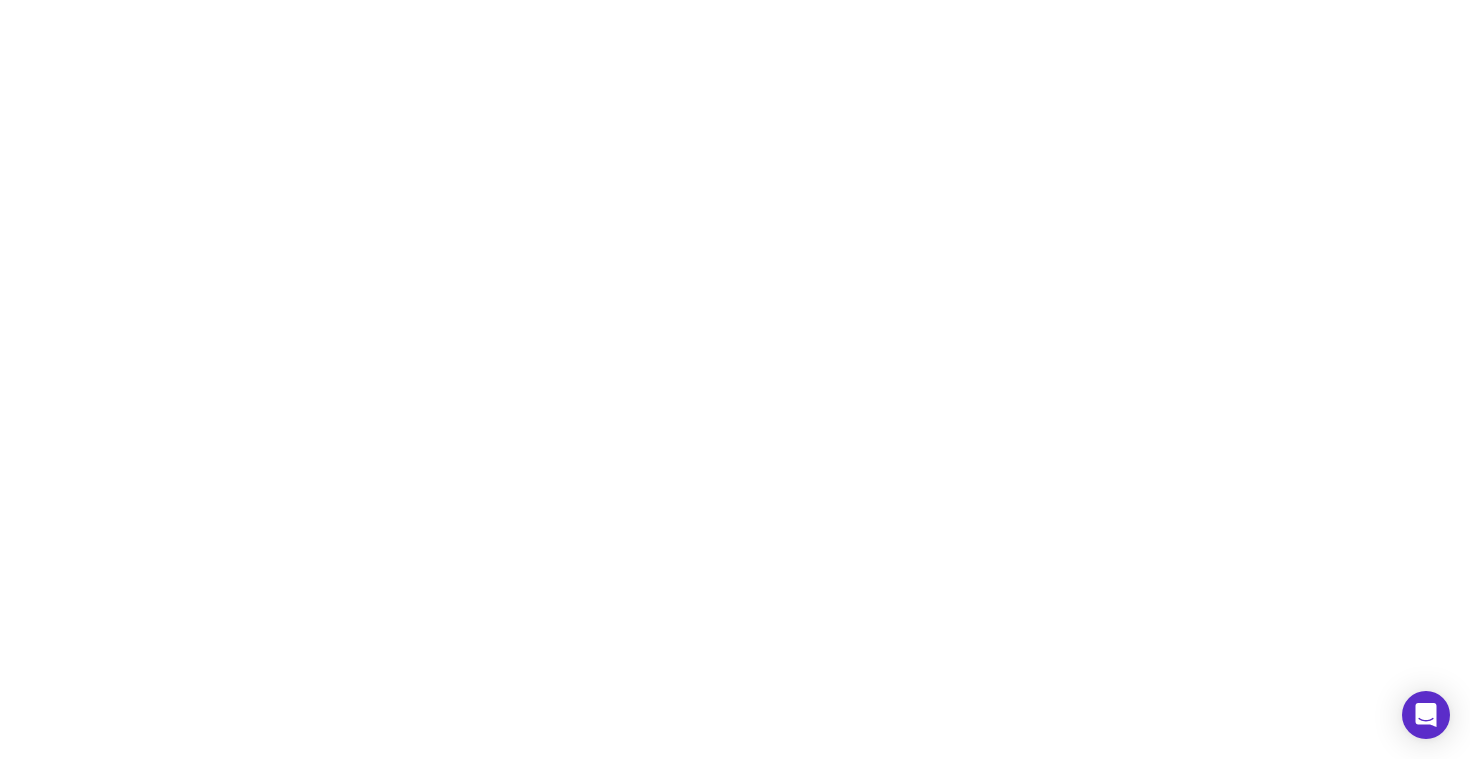 scroll, scrollTop: 0, scrollLeft: 0, axis: both 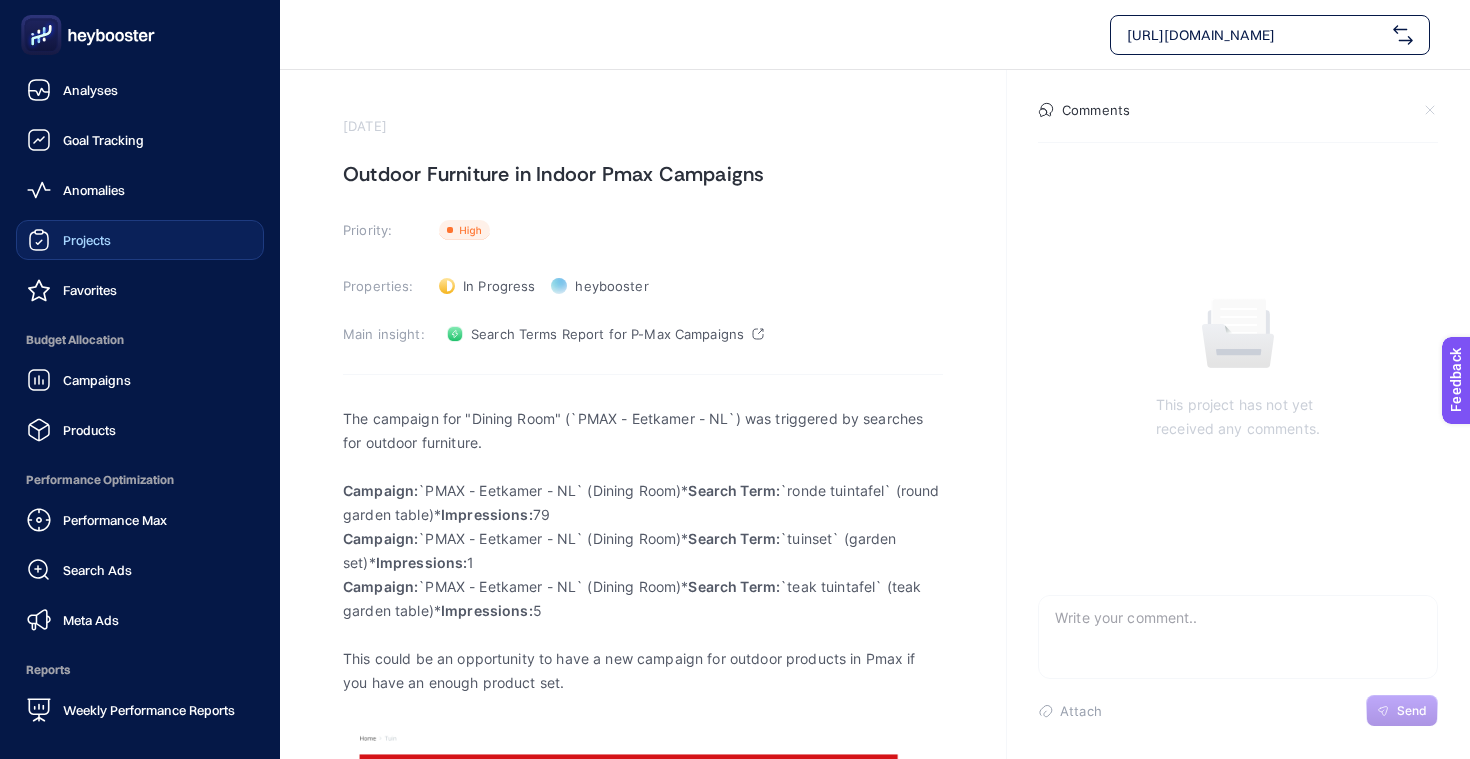 click on "Projects" at bounding box center [87, 240] 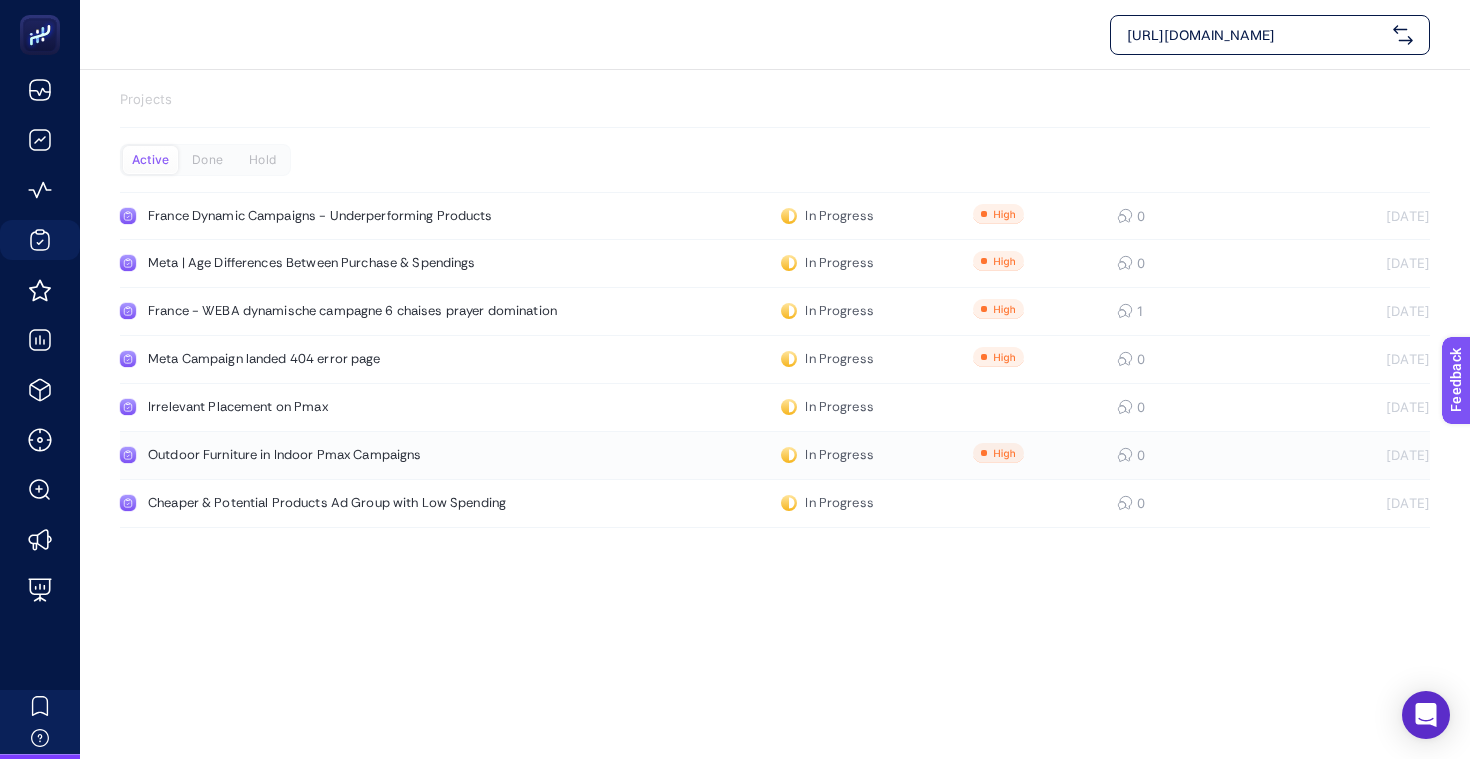 click on "Outdoor Furniture in Indoor Pmax Campaigns" at bounding box center [379, 455] 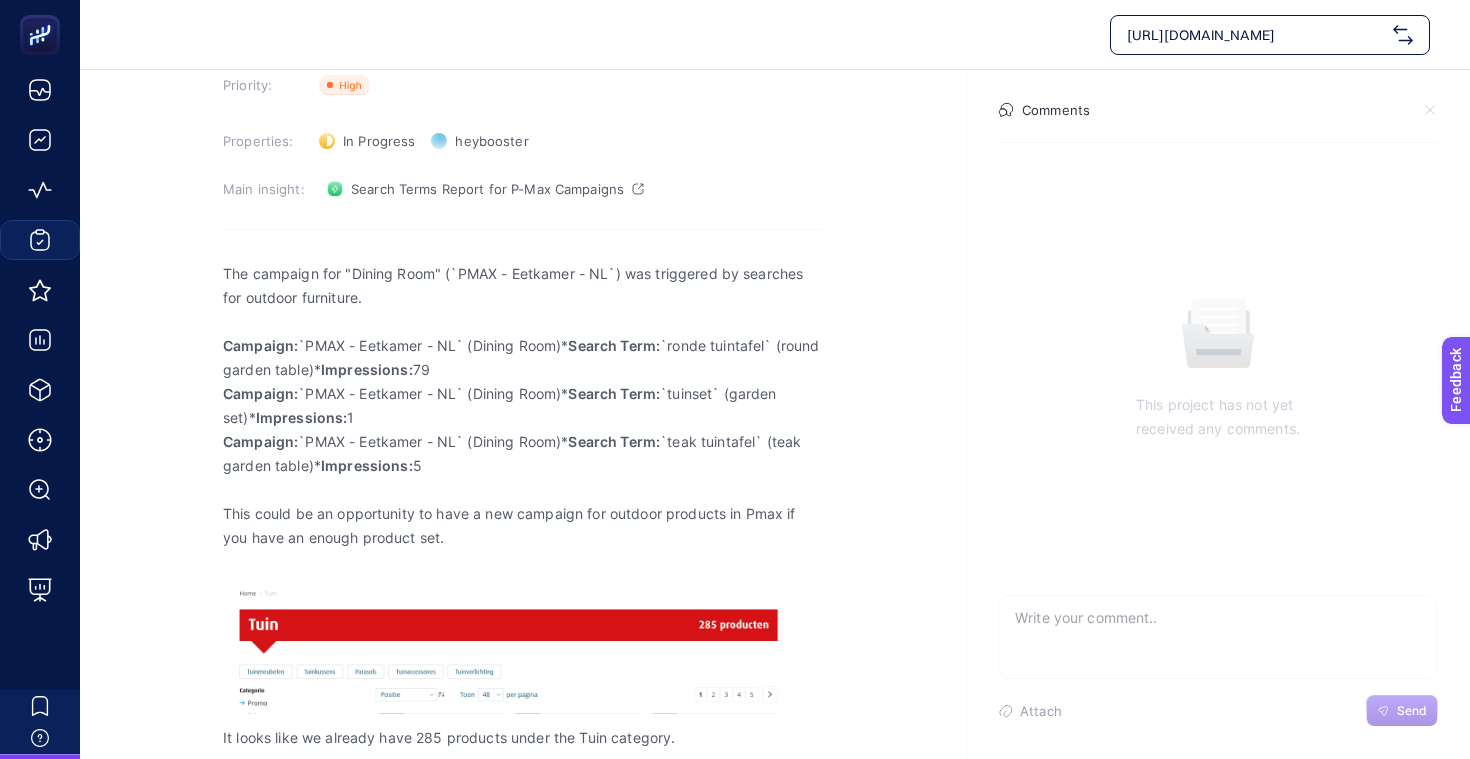 scroll, scrollTop: 148, scrollLeft: 0, axis: vertical 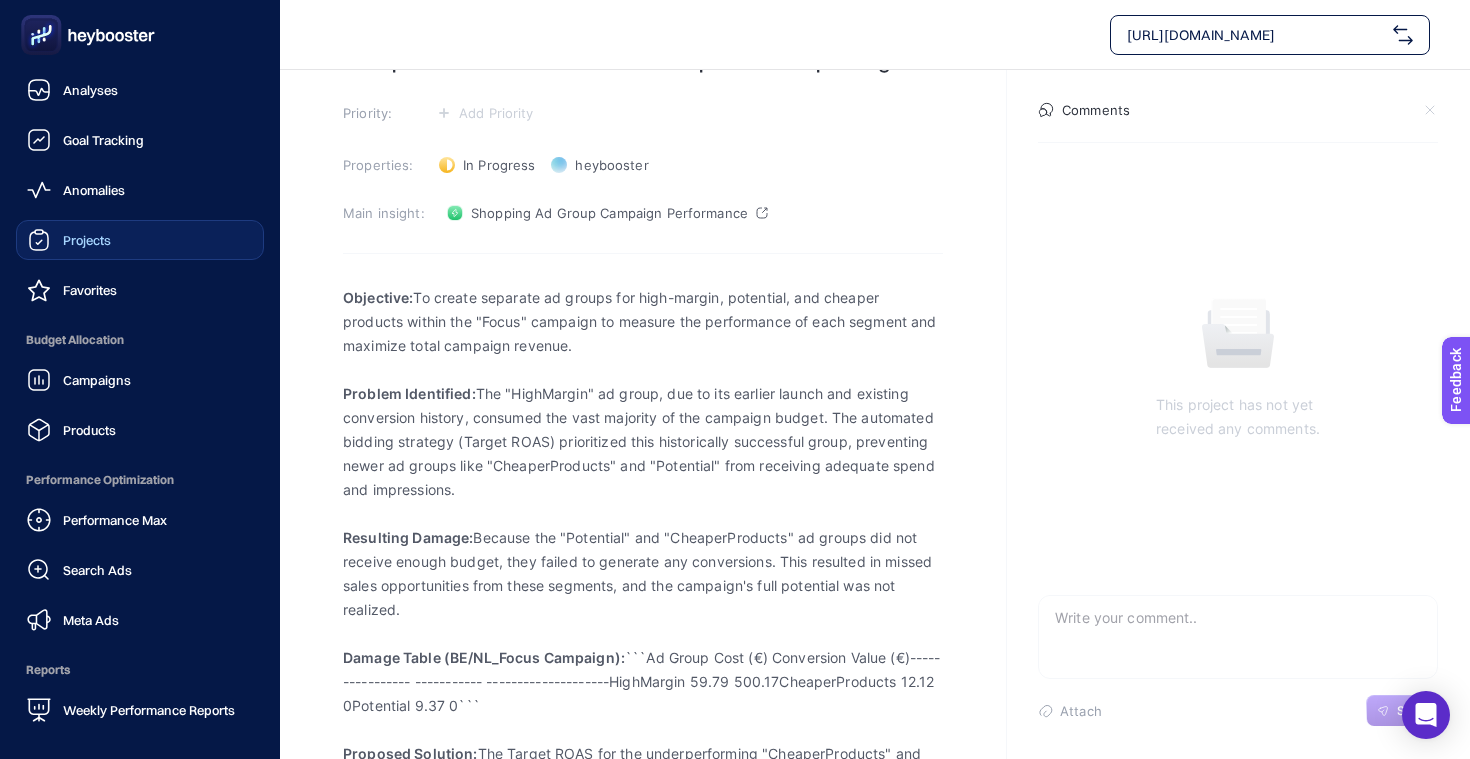 click on "Projects" at bounding box center (69, 240) 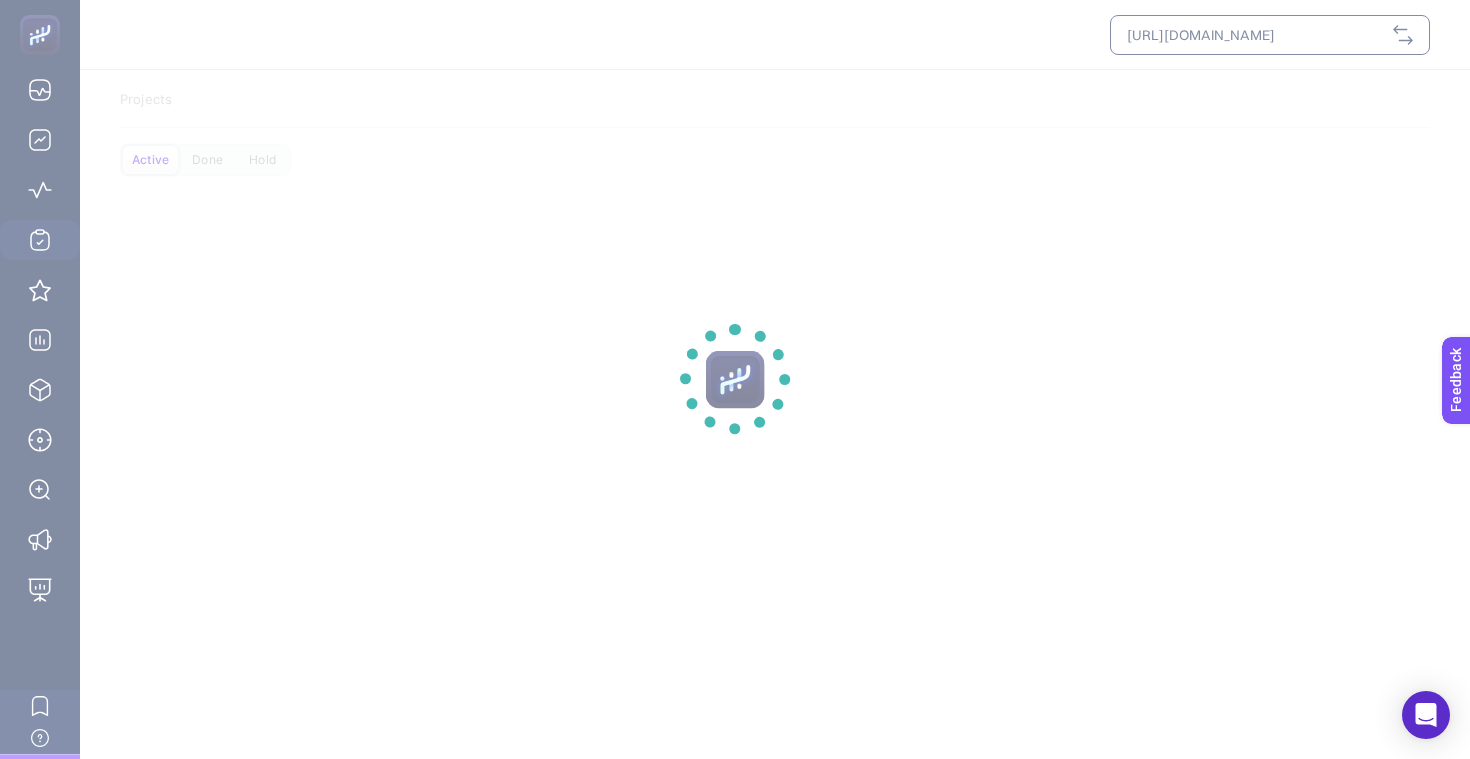 scroll, scrollTop: 0, scrollLeft: 0, axis: both 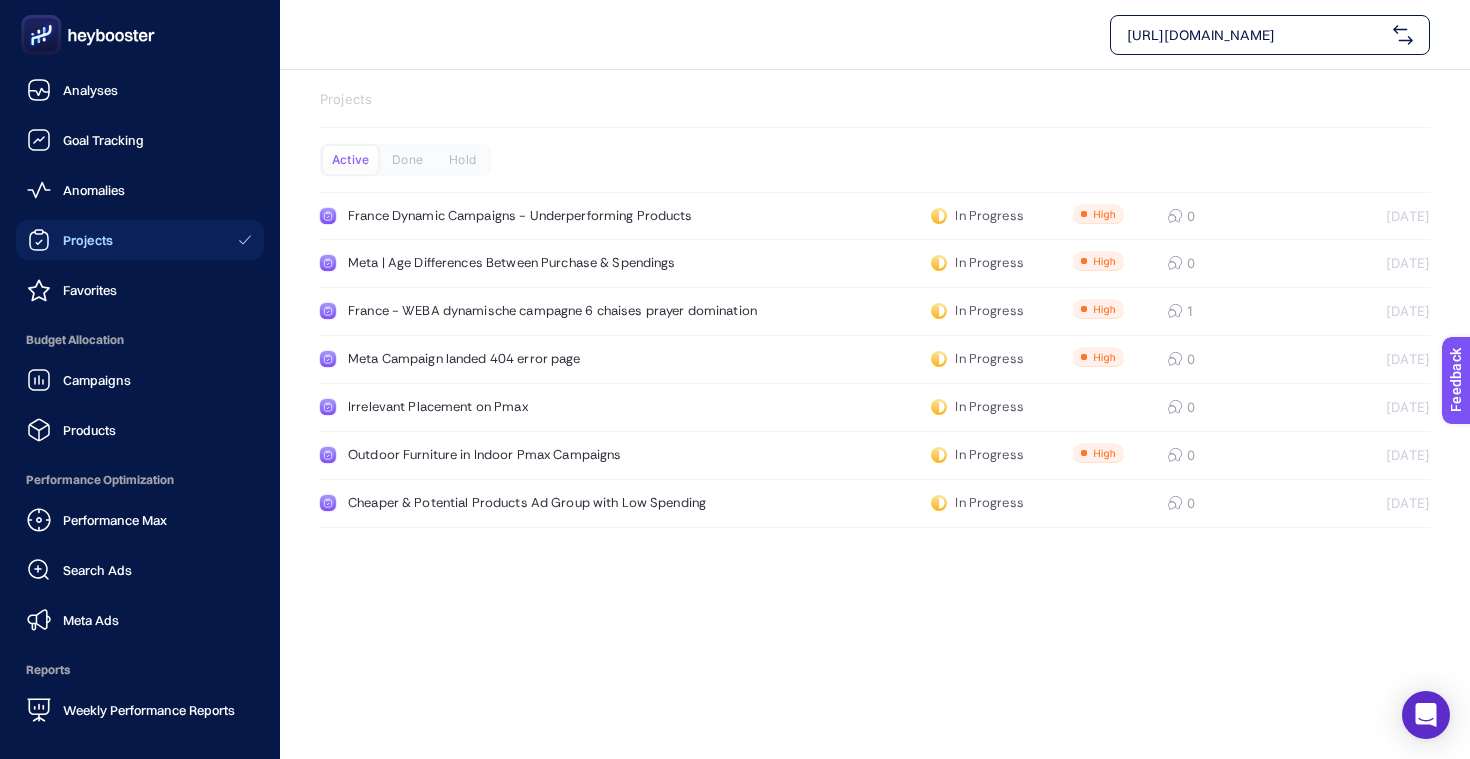 click 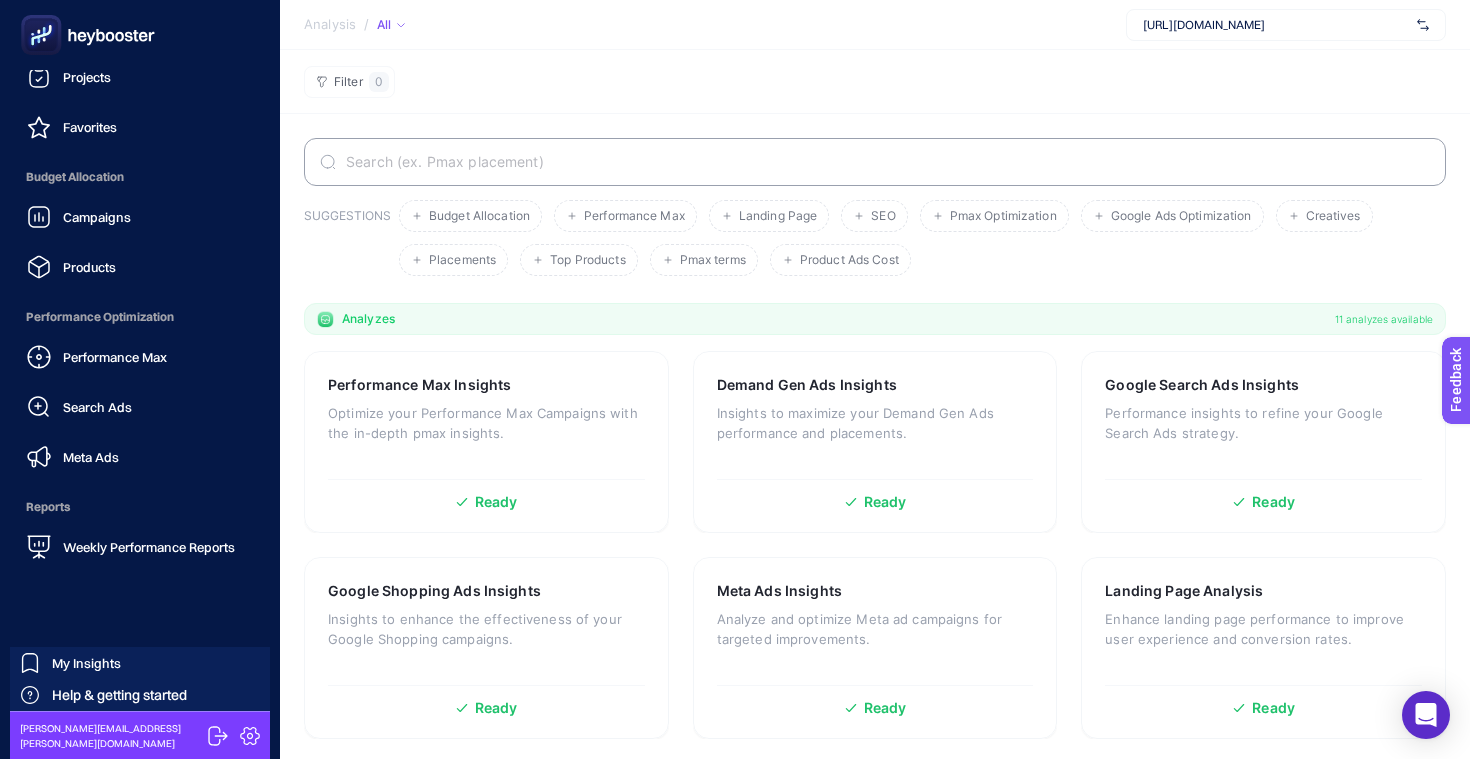 scroll, scrollTop: 0, scrollLeft: 0, axis: both 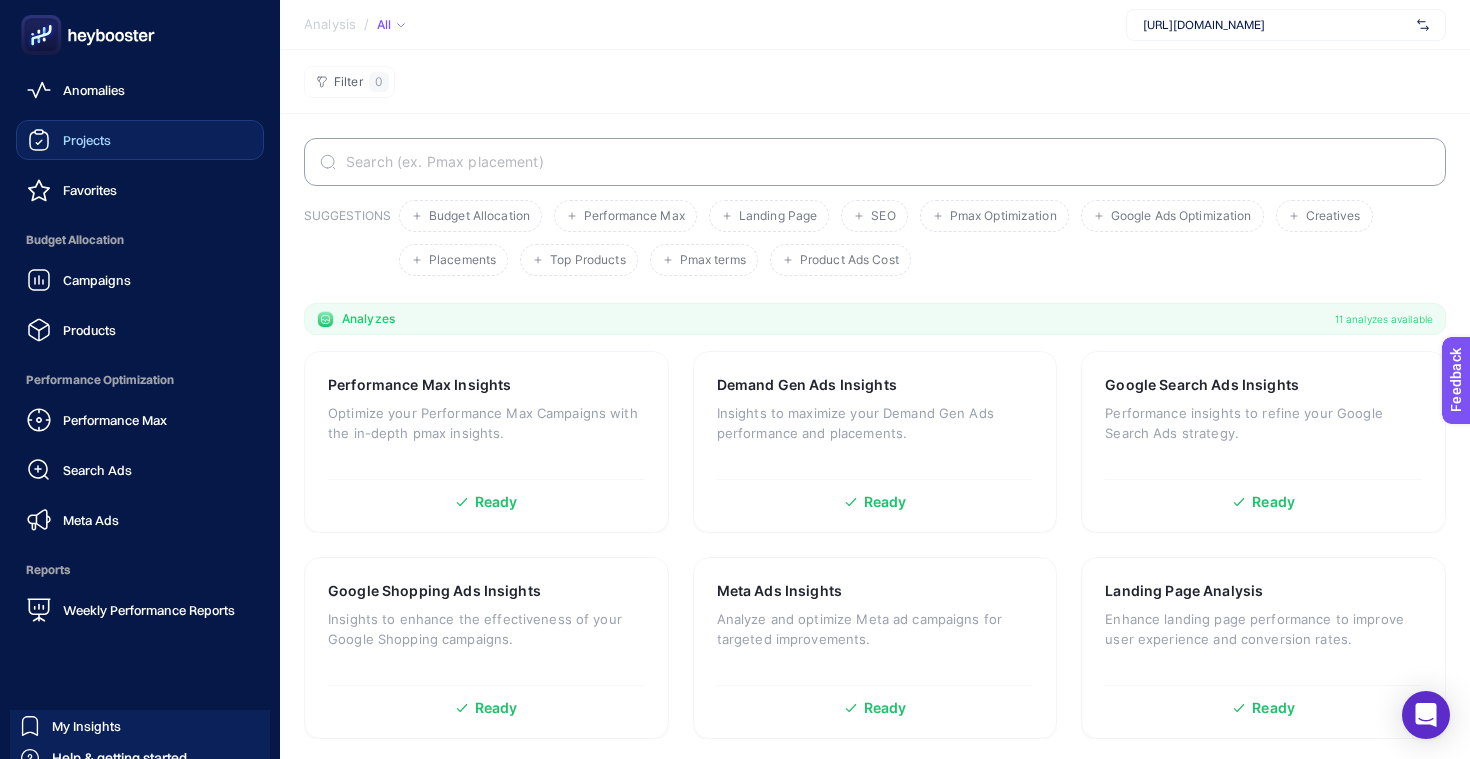 click on "Projects" at bounding box center [87, 140] 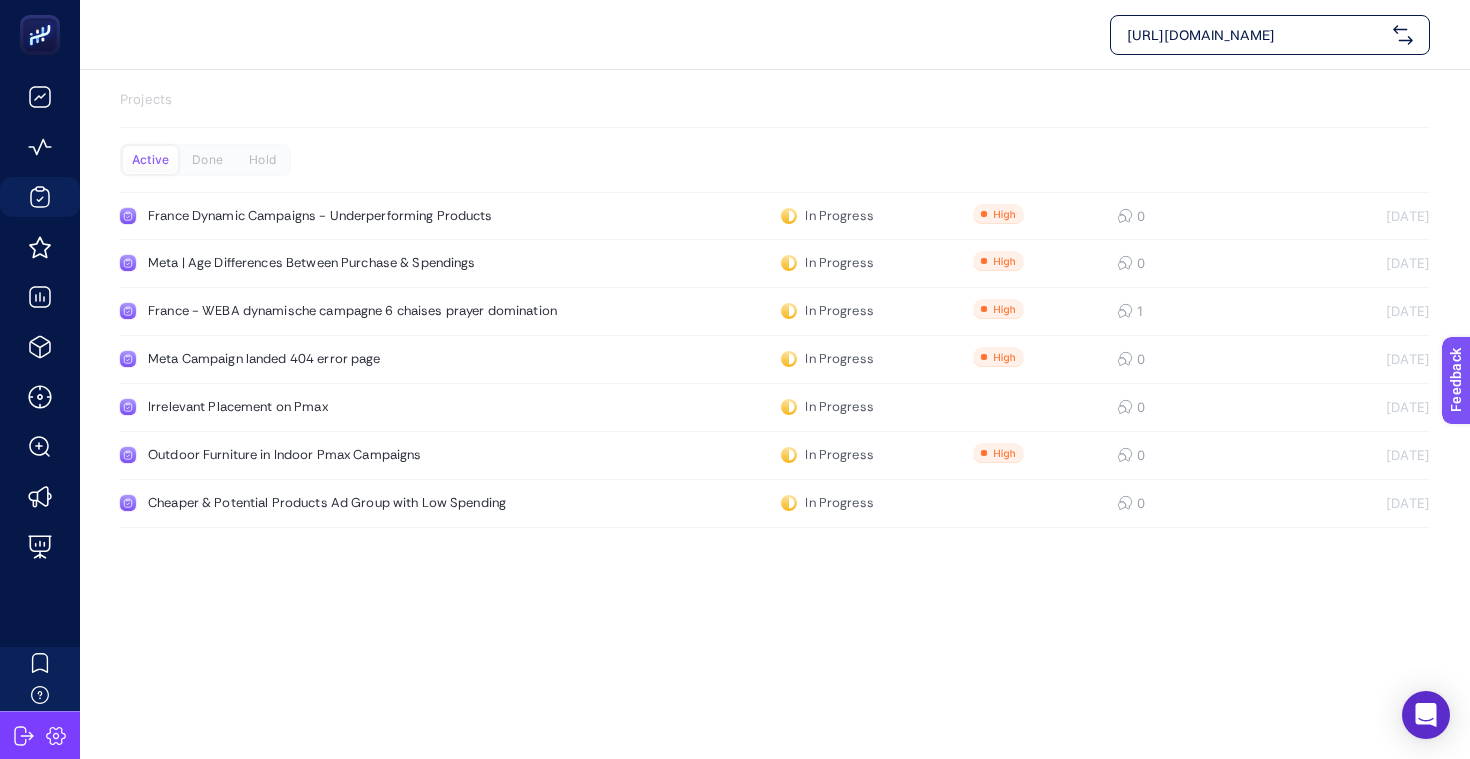scroll, scrollTop: 43, scrollLeft: 0, axis: vertical 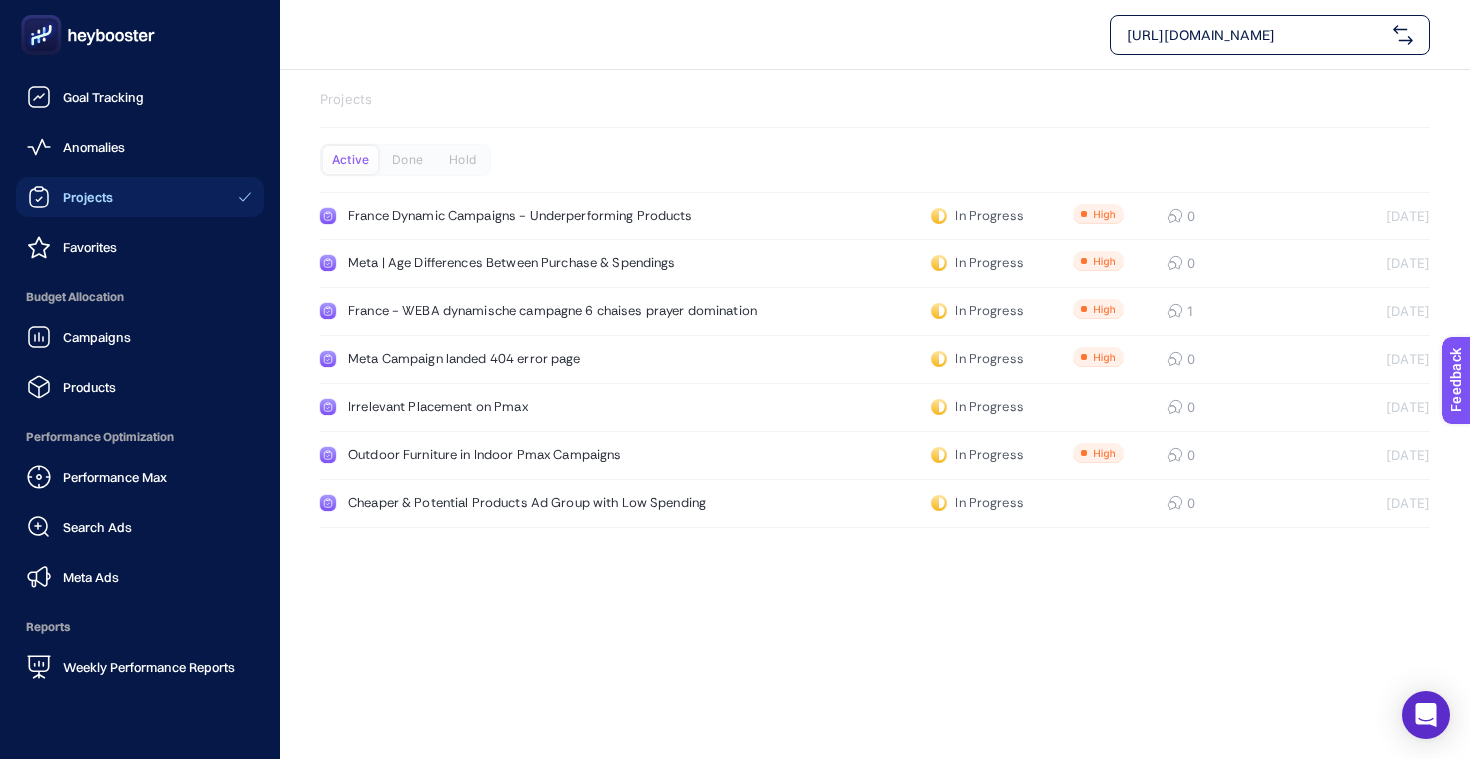 click 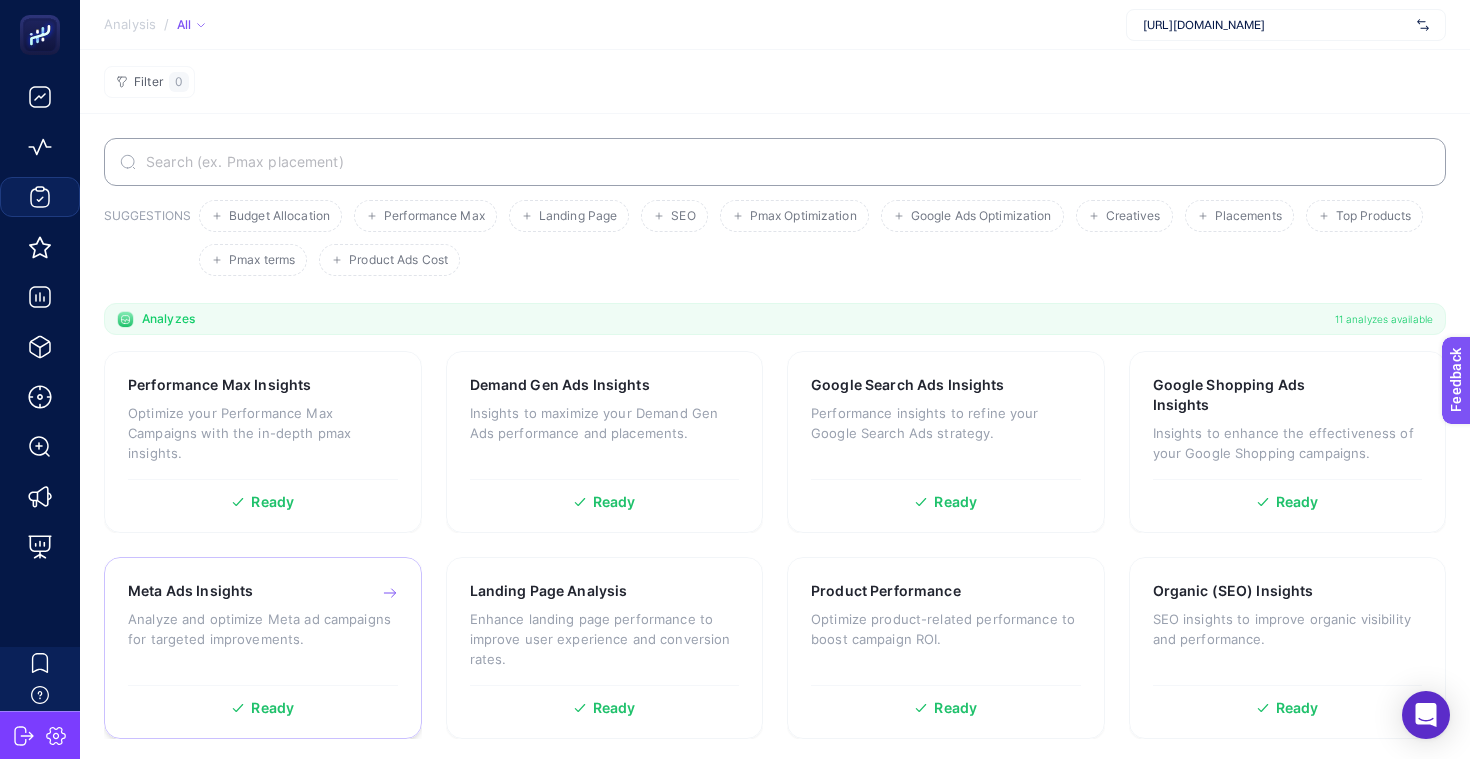 scroll, scrollTop: 43, scrollLeft: 0, axis: vertical 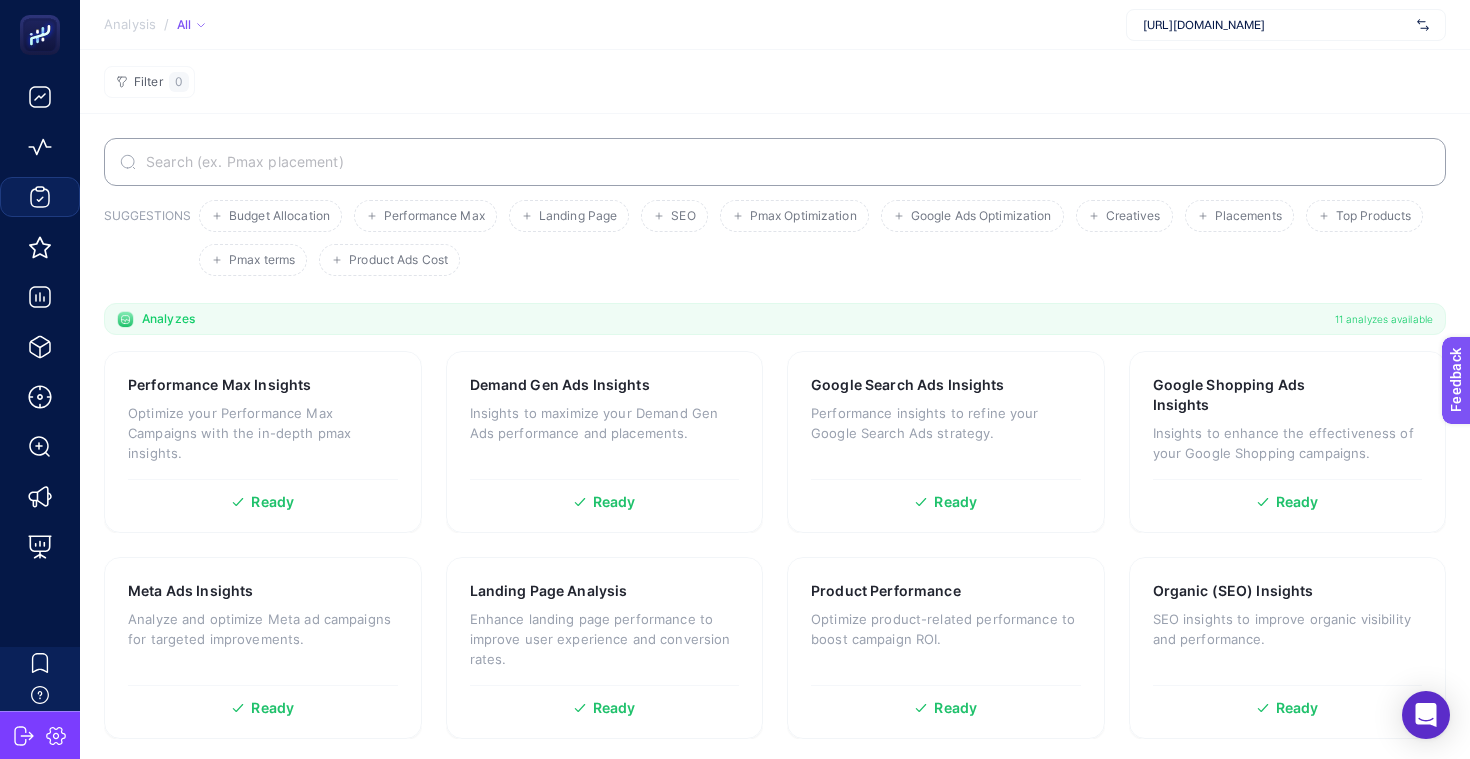click on "[URL][DOMAIN_NAME]" at bounding box center (1276, 25) 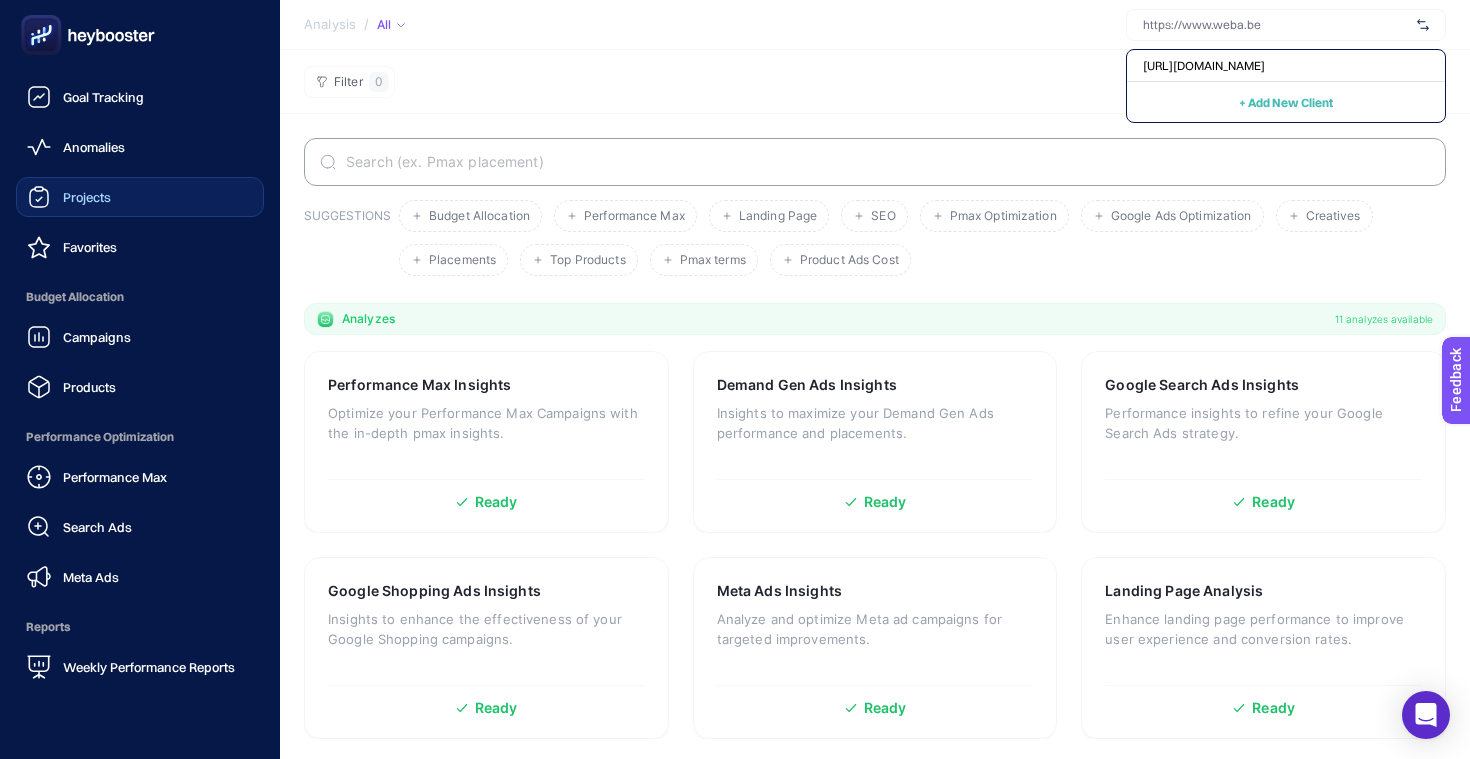 click 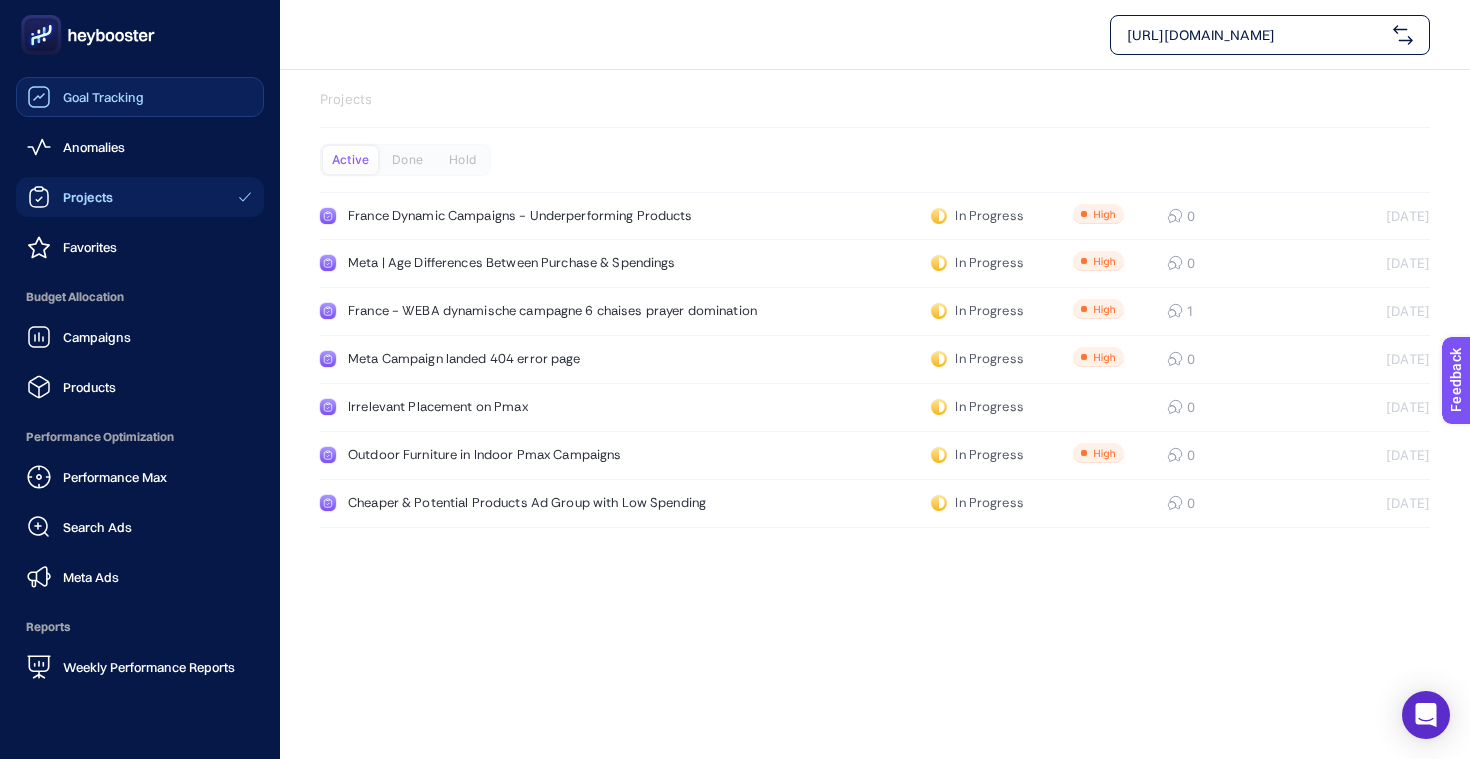 click on "Goal Tracking" at bounding box center (85, 97) 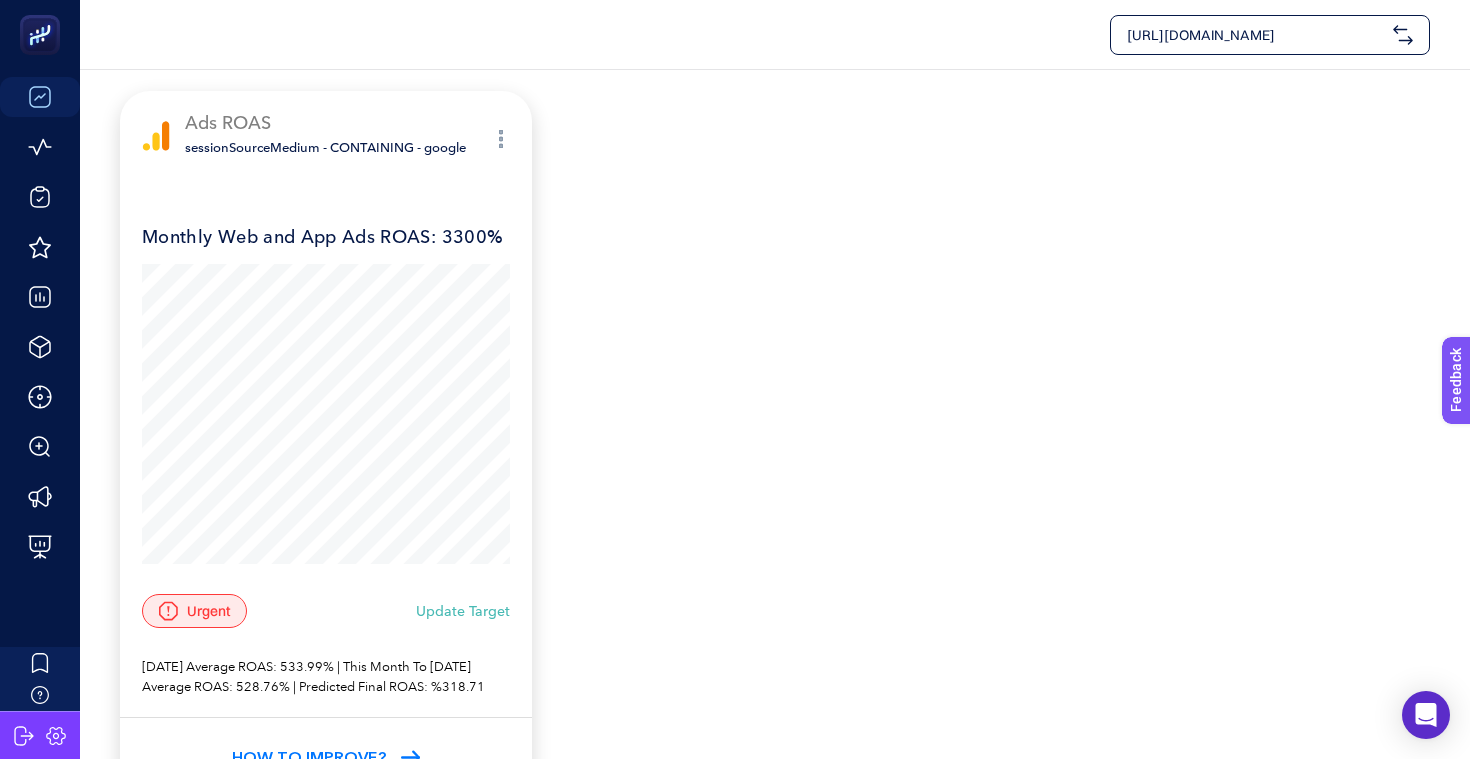 scroll, scrollTop: 222, scrollLeft: 0, axis: vertical 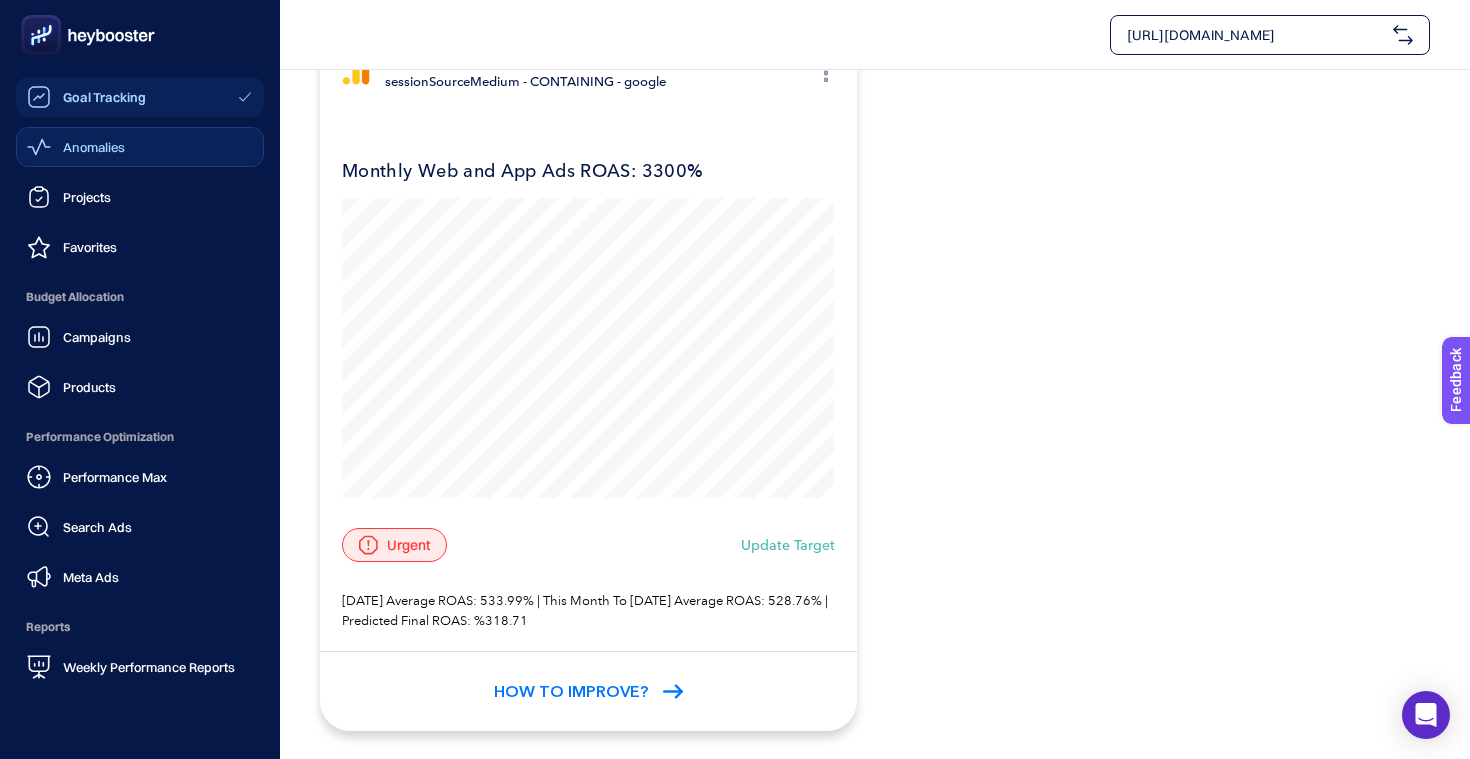 click 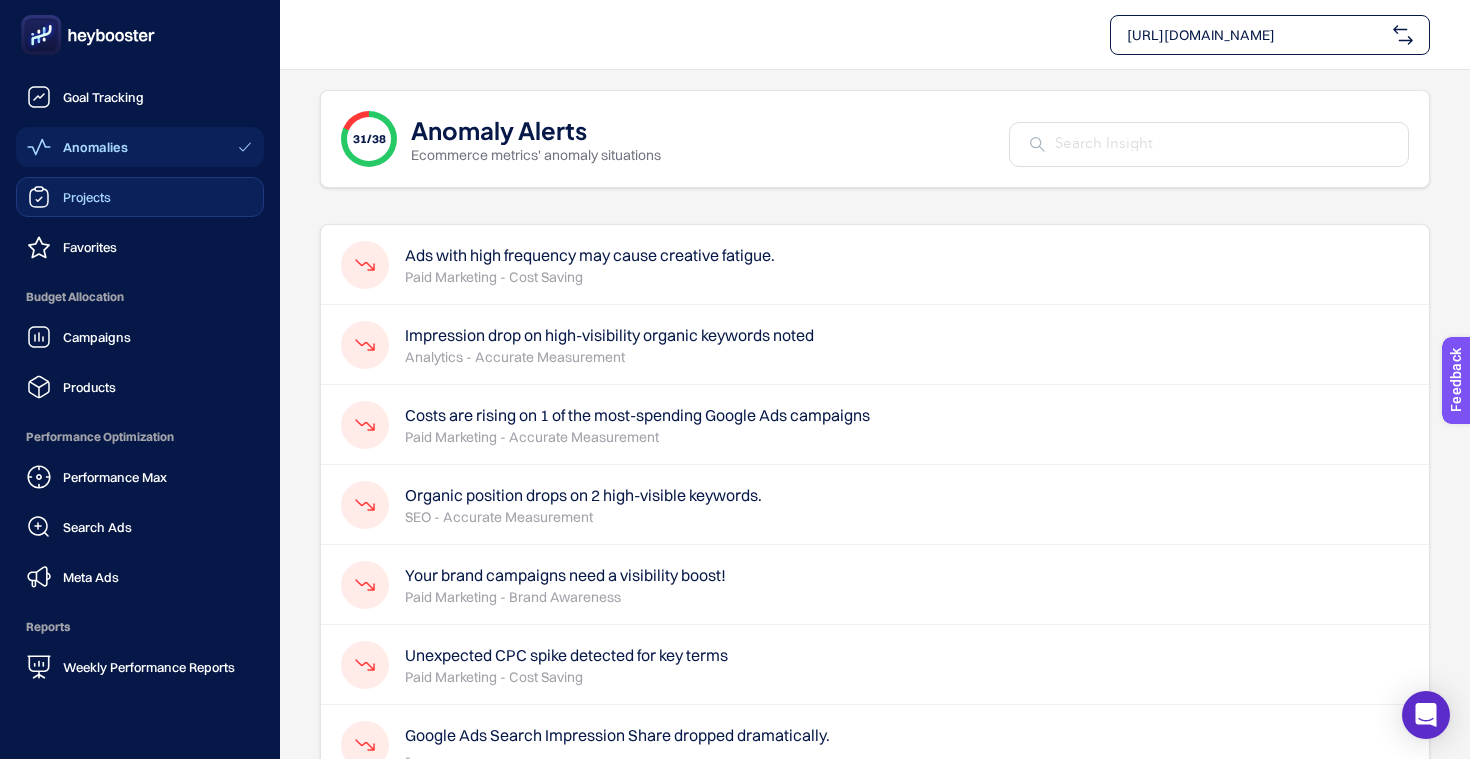 click on "Projects" at bounding box center (69, 197) 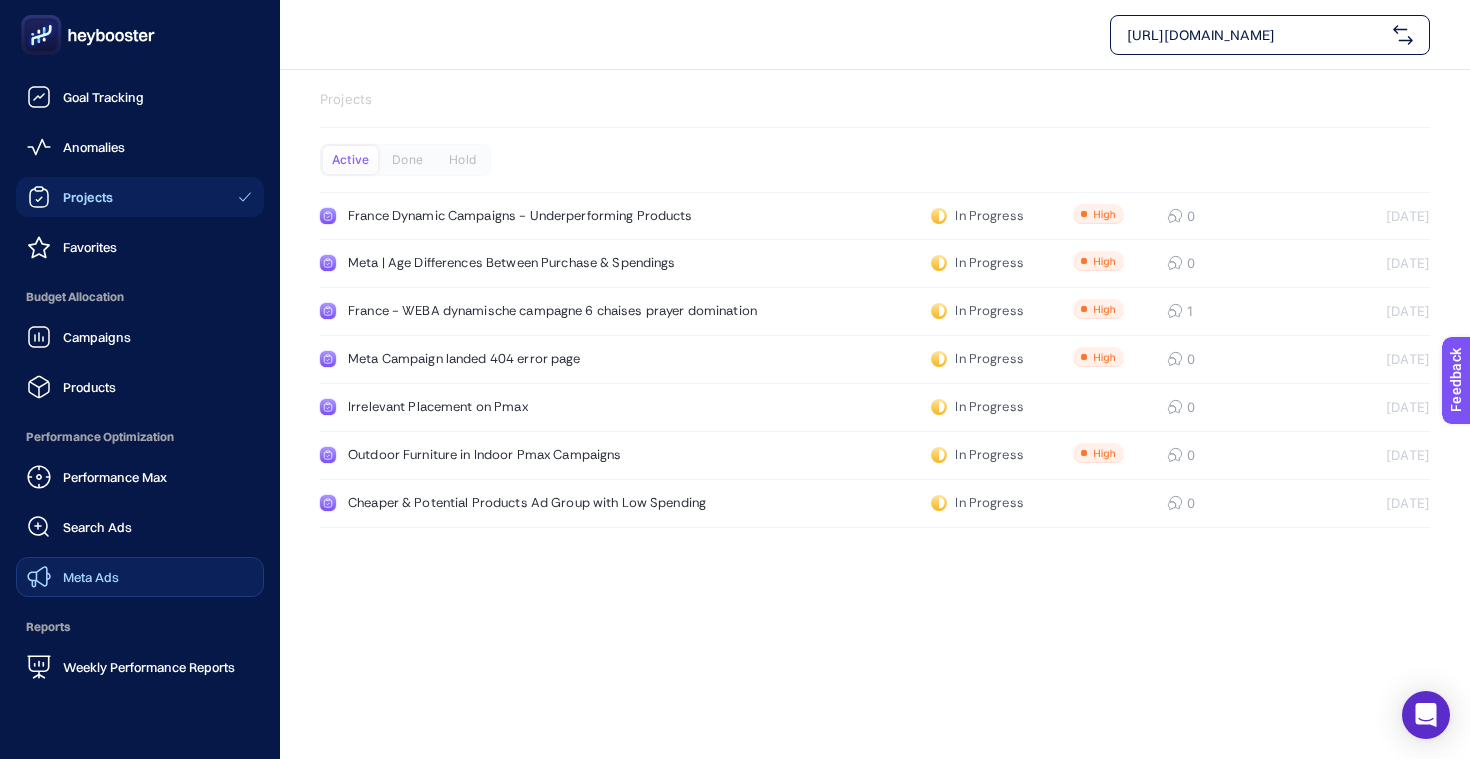 click on "Meta Ads" at bounding box center [91, 577] 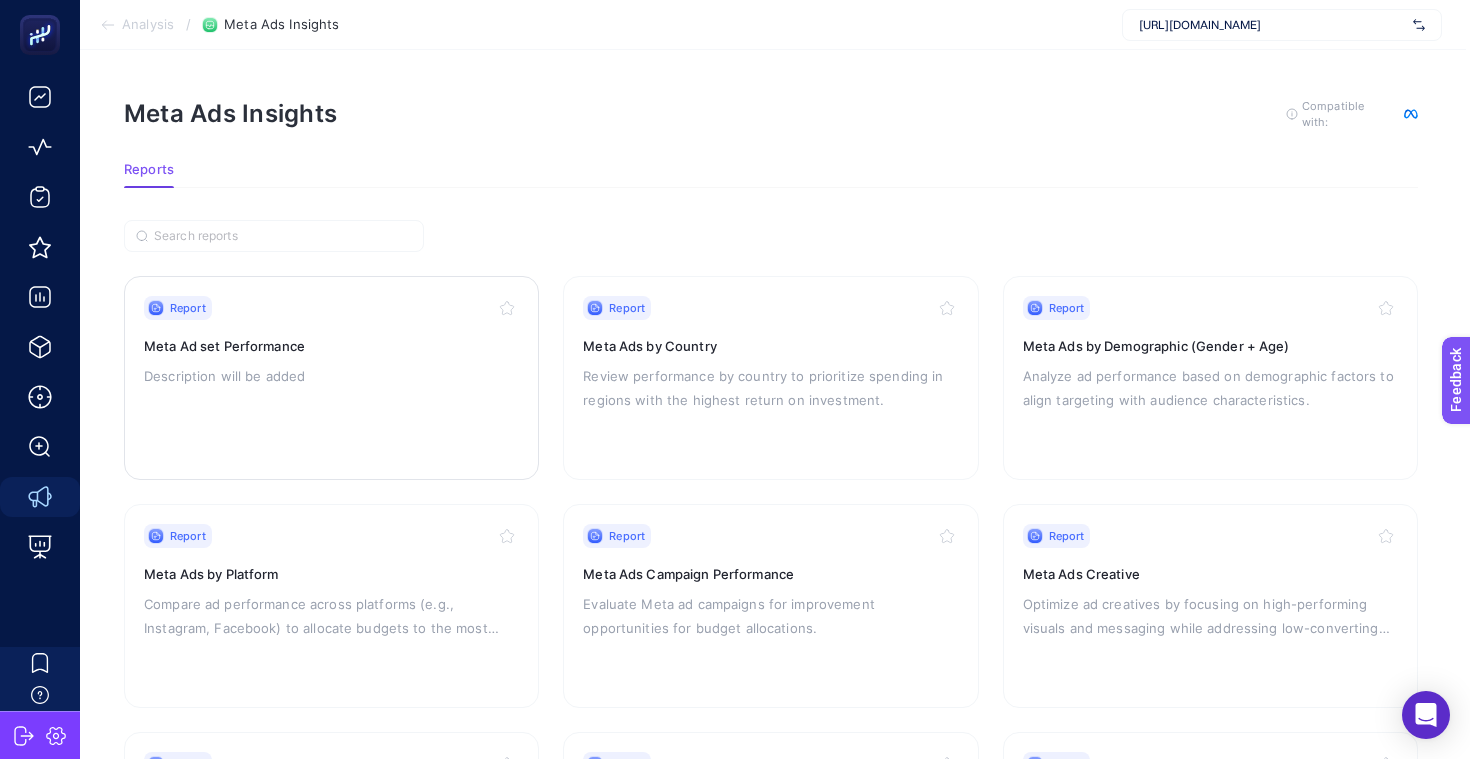 scroll, scrollTop: 2, scrollLeft: 4, axis: both 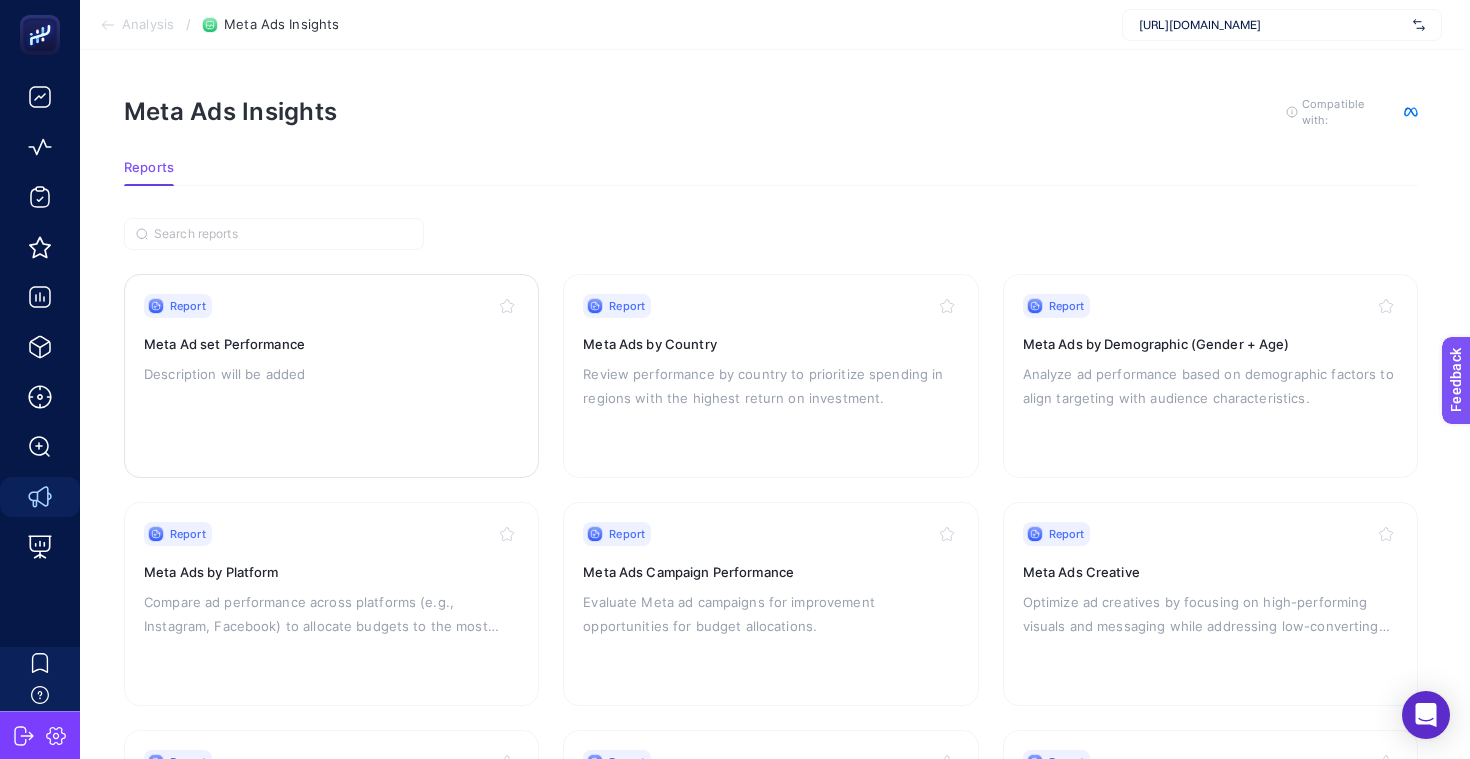 click on "Report Meta Ad set Performance  Description will be added" at bounding box center [331, 376] 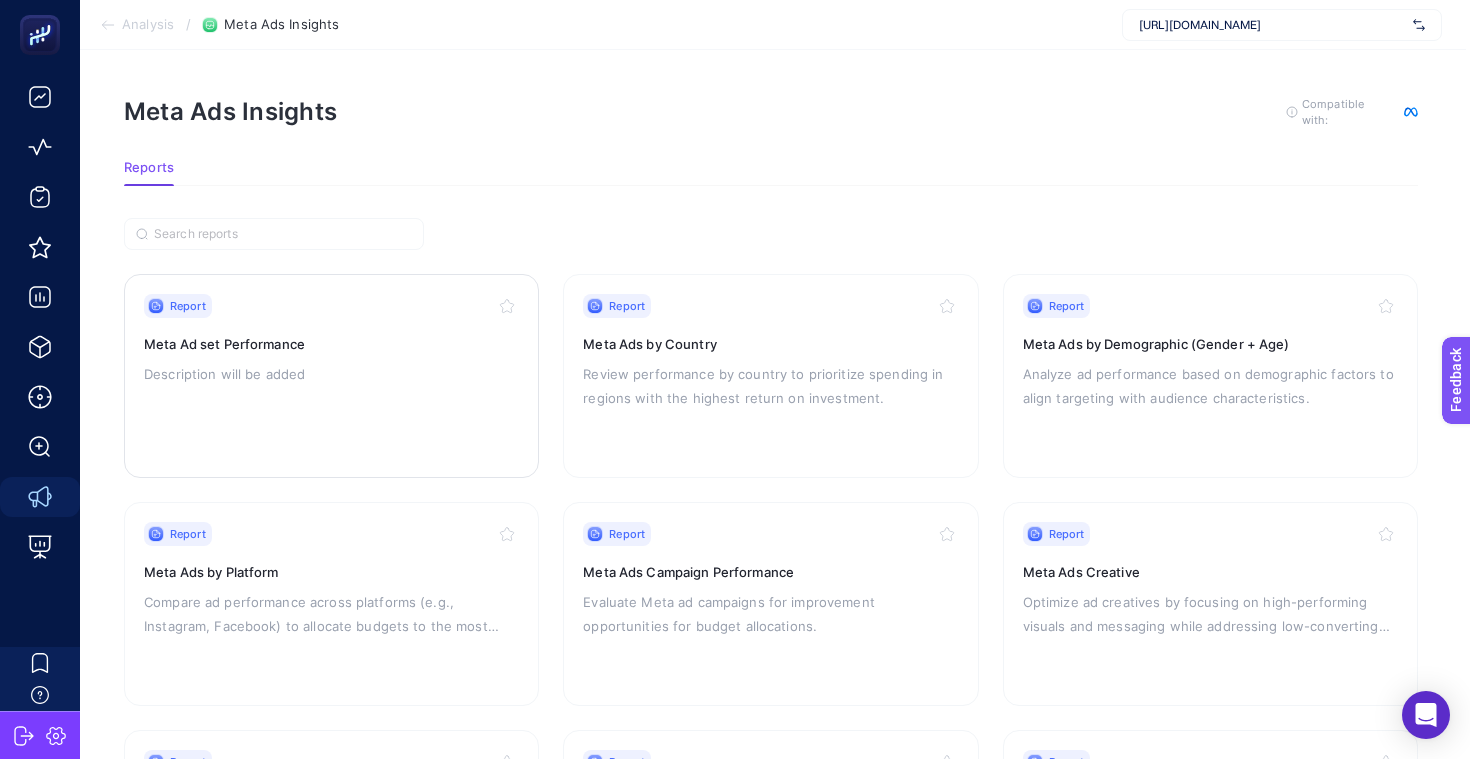 scroll, scrollTop: 2, scrollLeft: 0, axis: vertical 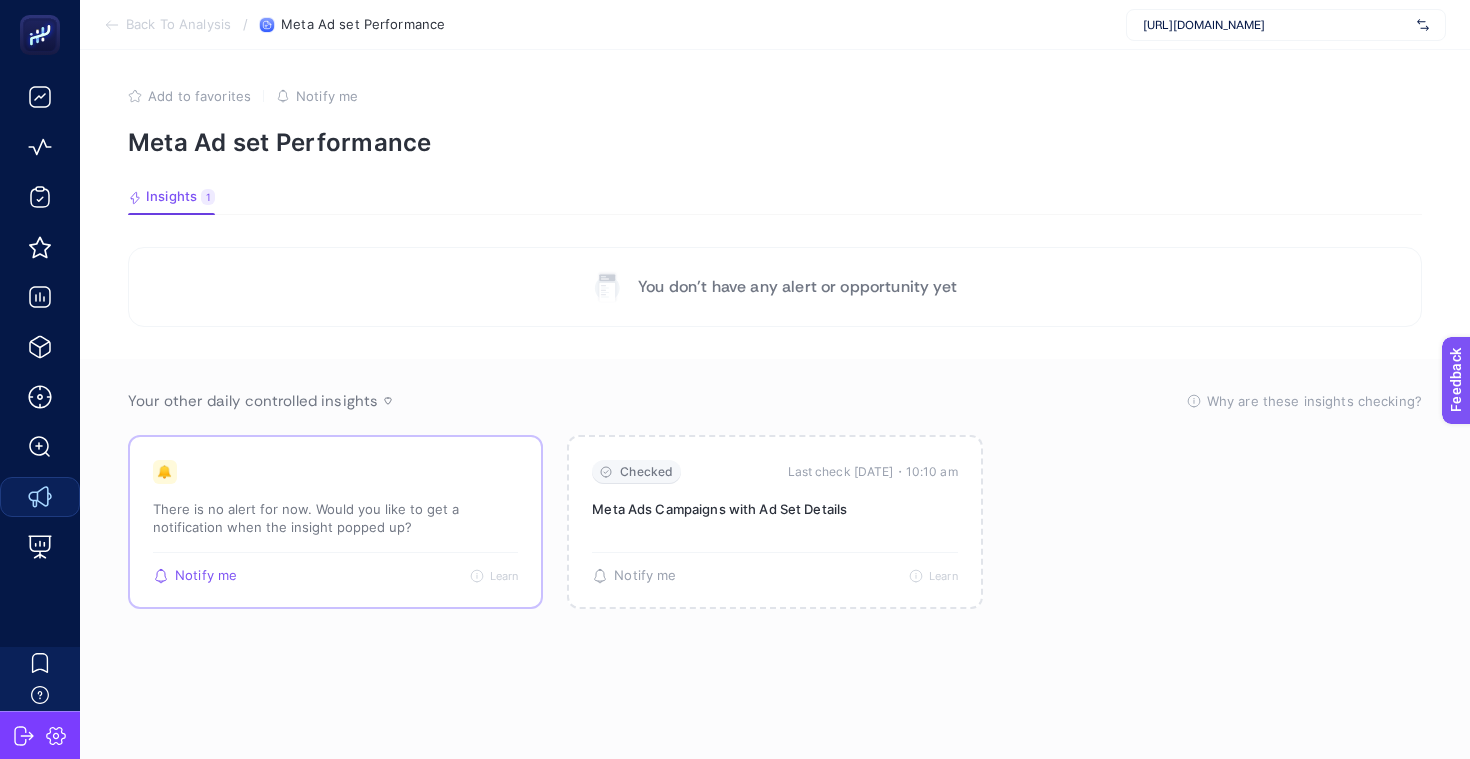 click on "🔔   There is no alert for now. Would you like to get a notification when the insight popped up?" at bounding box center [335, 506] 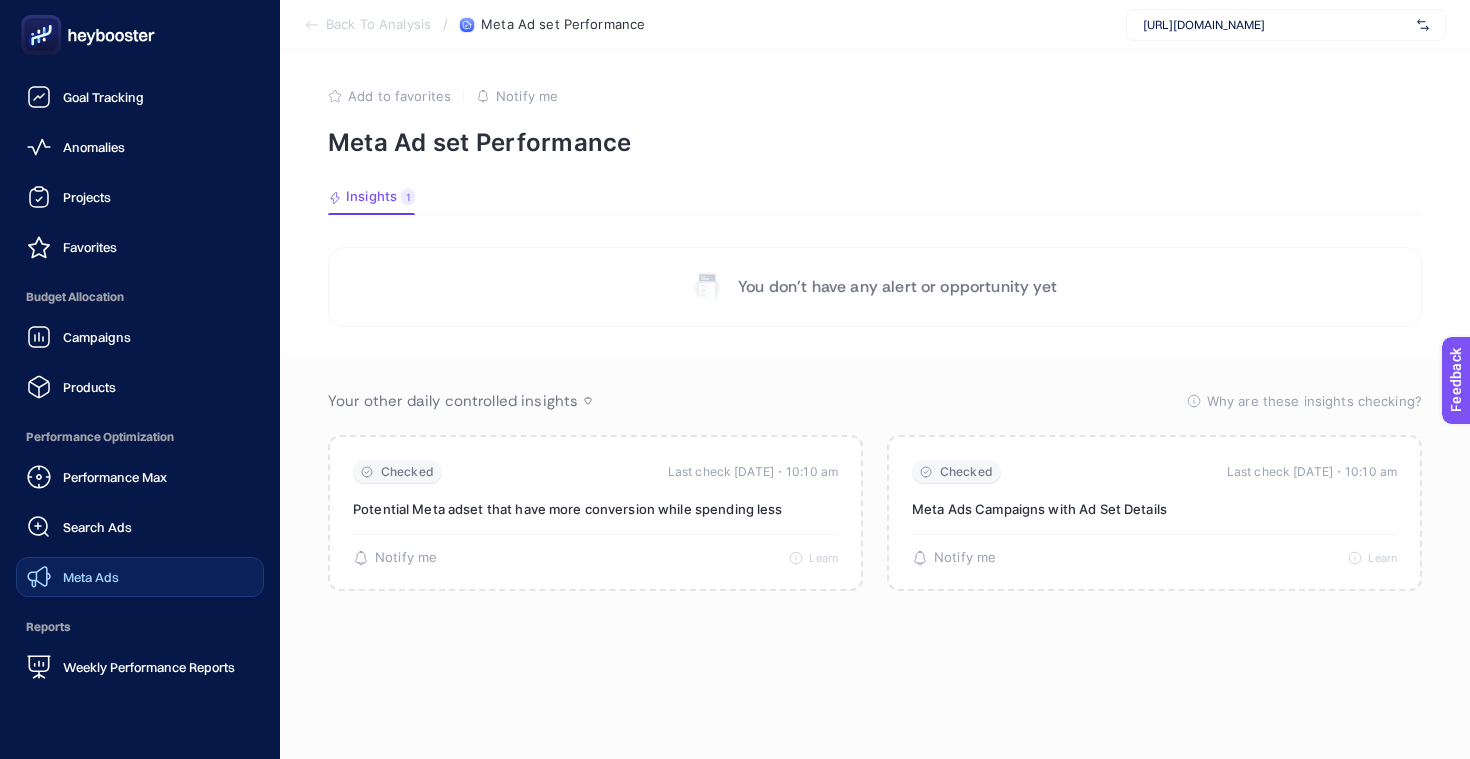 click on "Meta Ads" at bounding box center (91, 577) 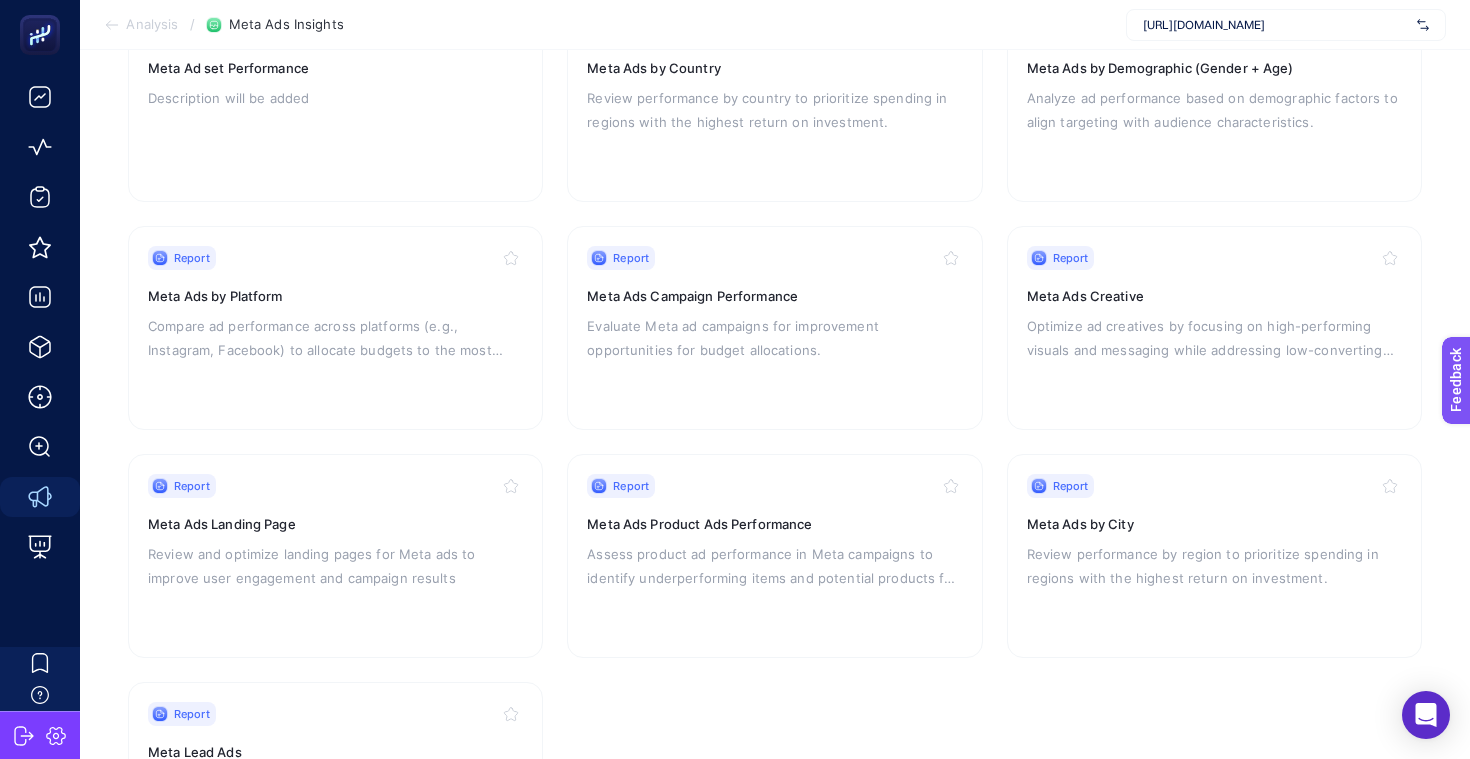 scroll, scrollTop: 0, scrollLeft: 0, axis: both 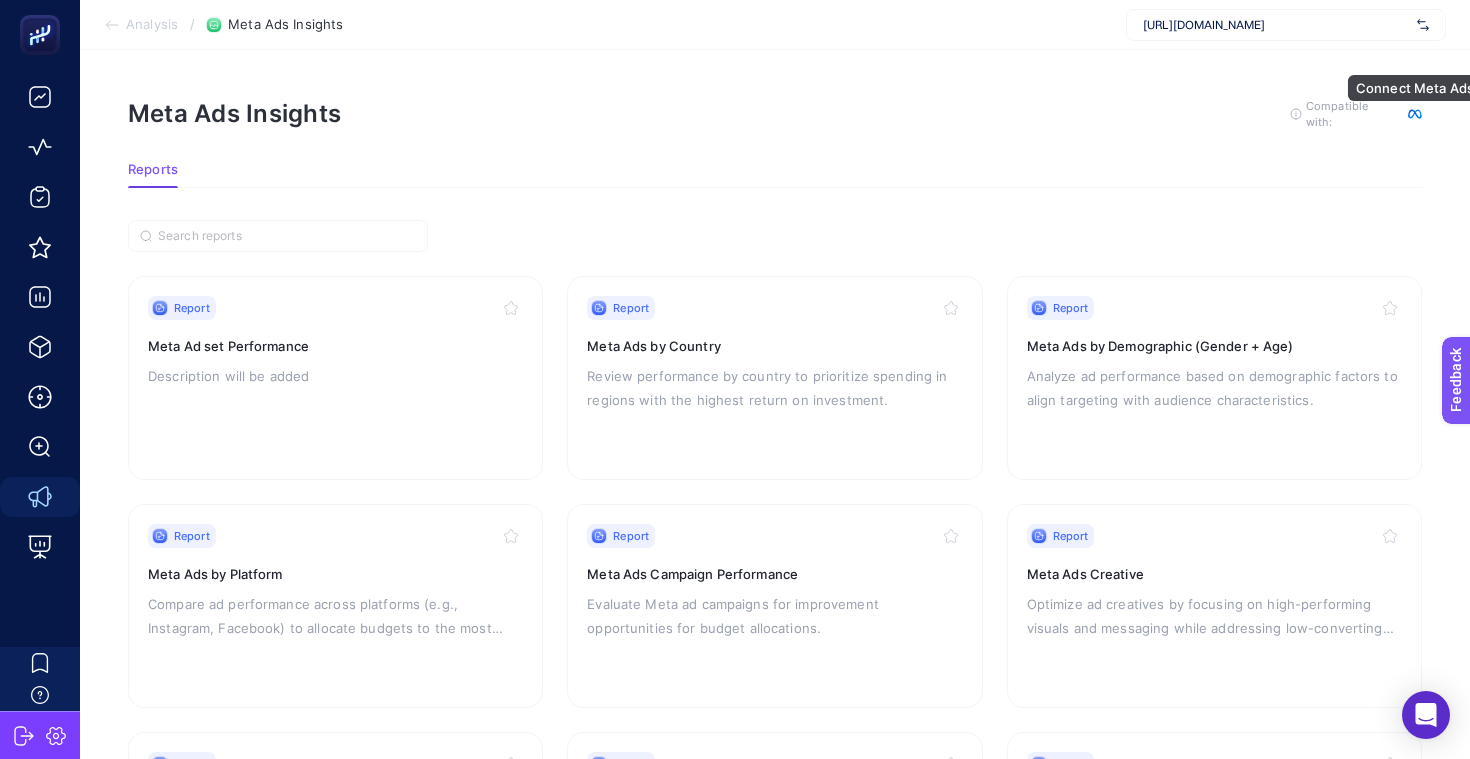 click 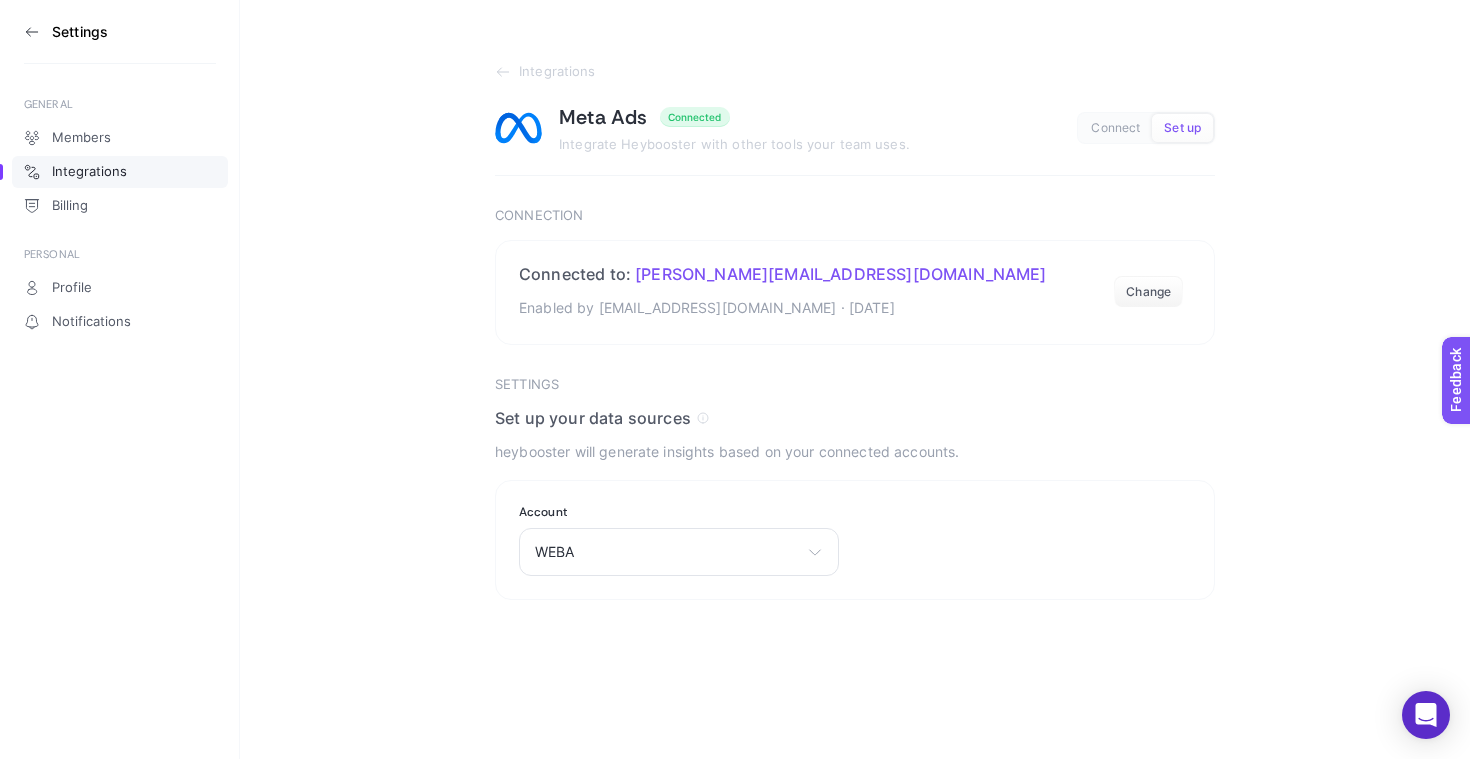 click on "Connect" at bounding box center (1115, 128) 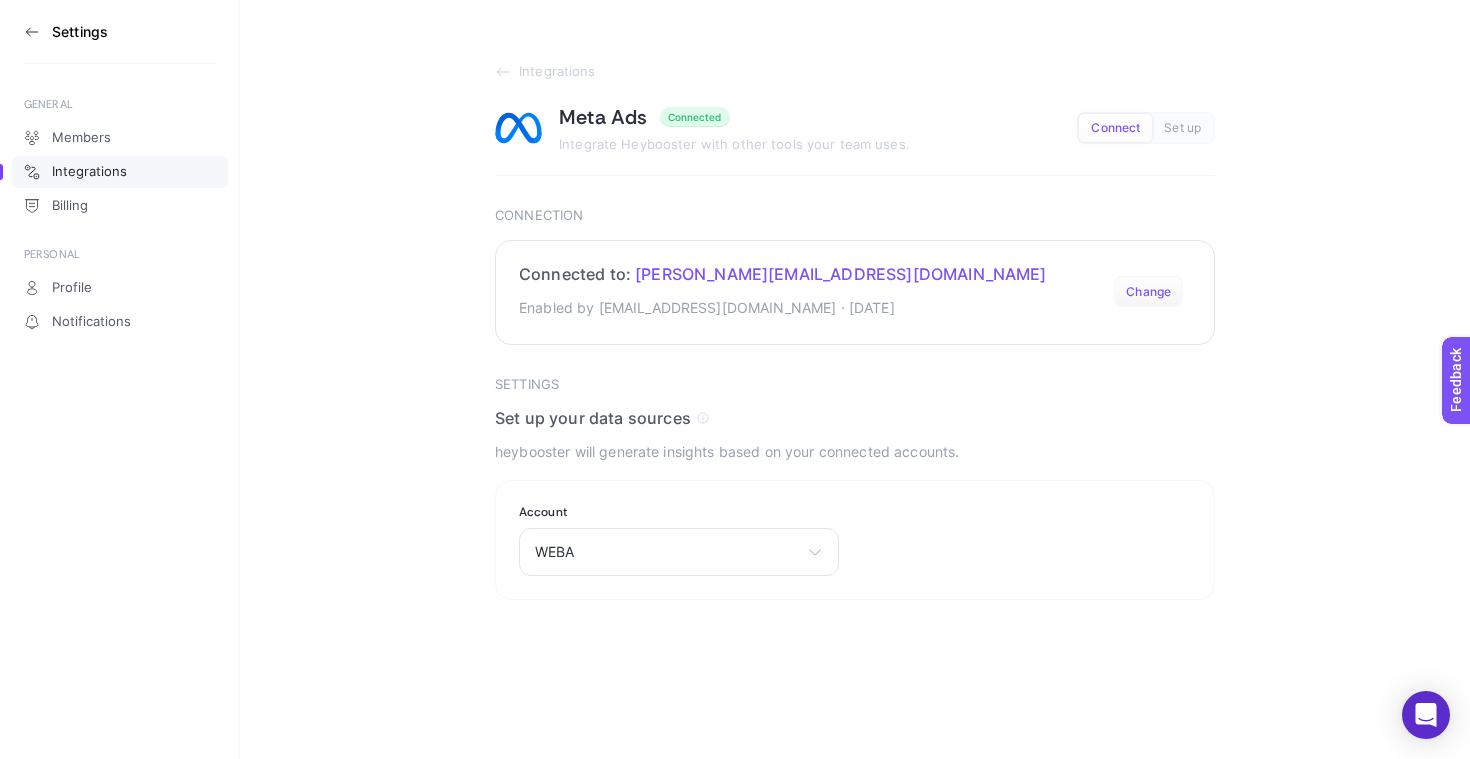 click on "Change" at bounding box center (1148, 292) 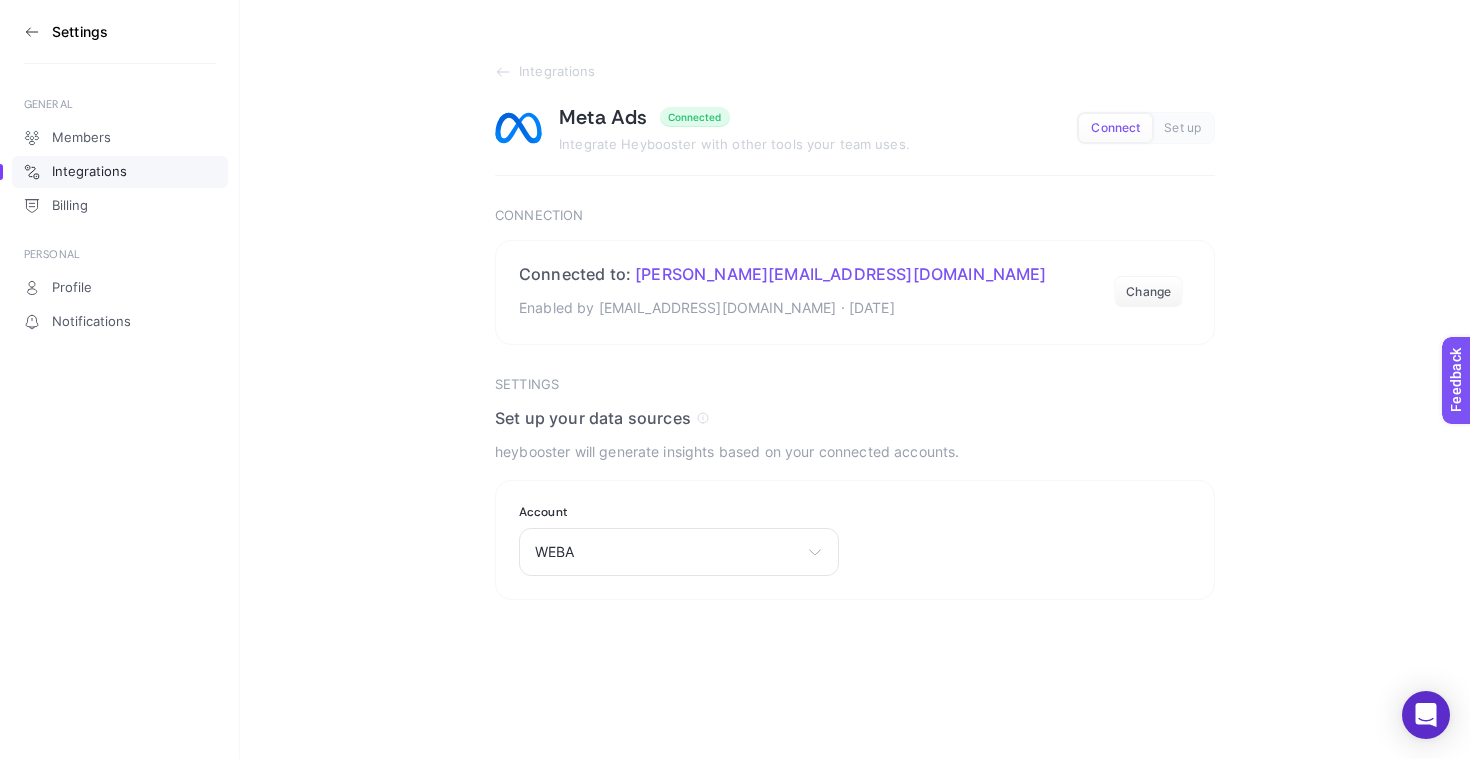 click on "Connect" at bounding box center [1115, 128] 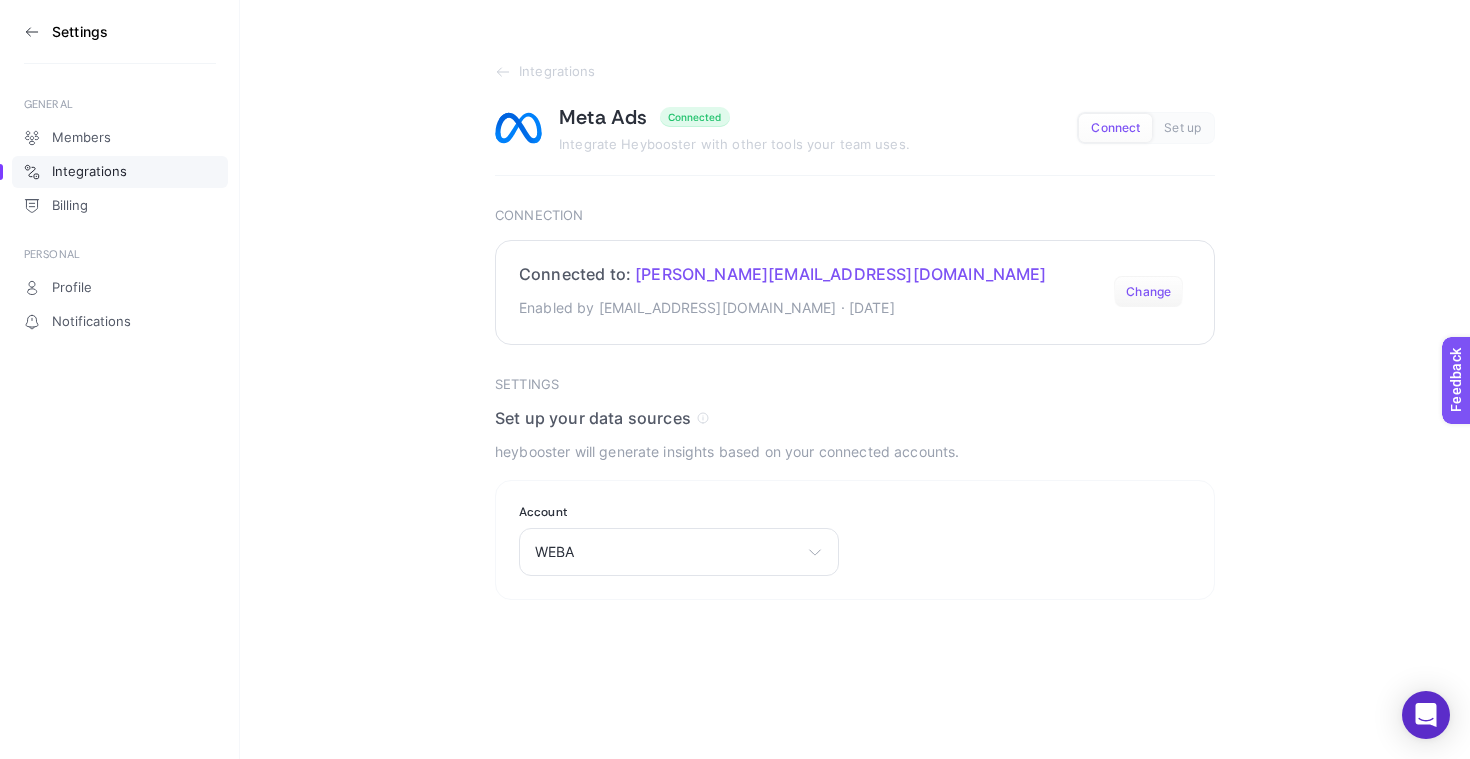 click on "Change" at bounding box center (1148, 292) 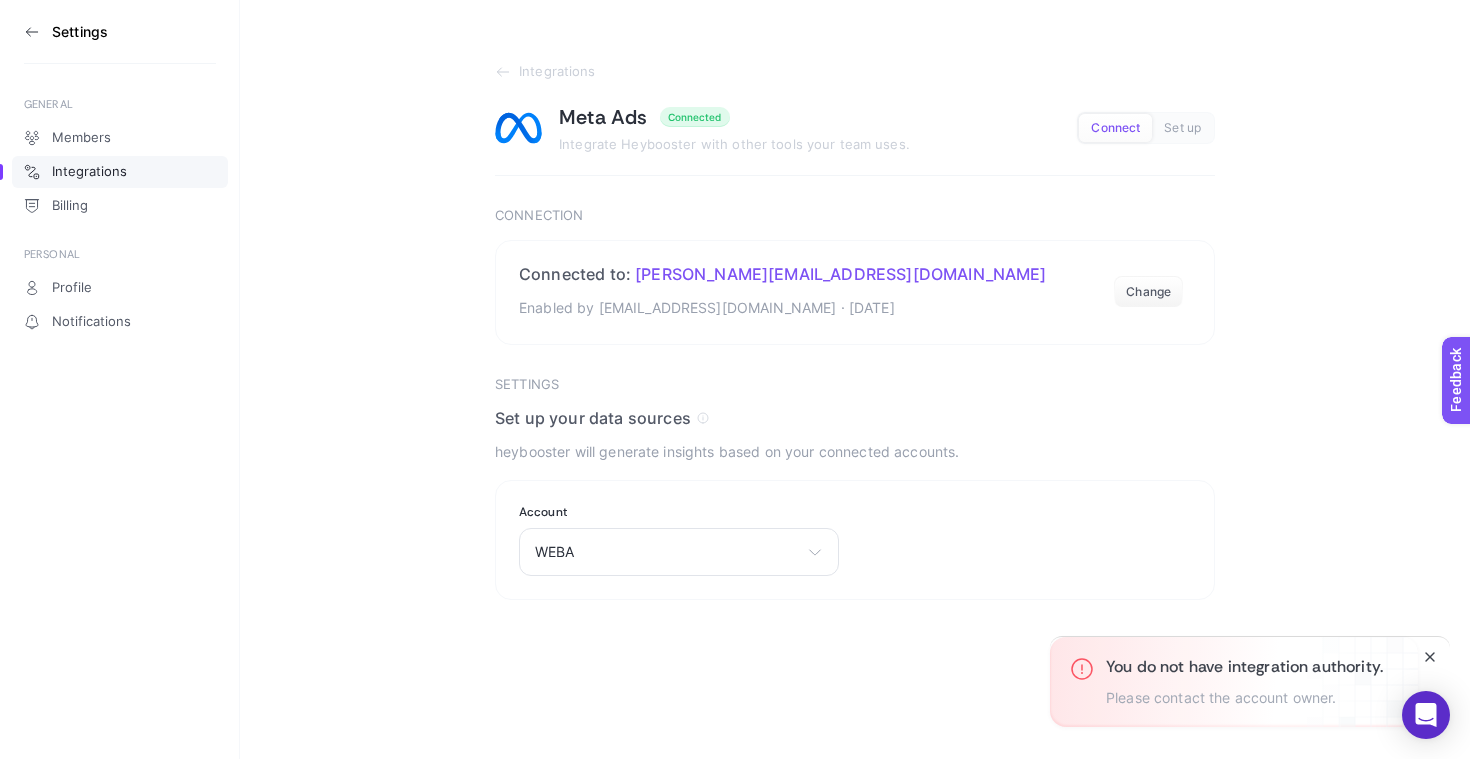 click on "Please contact the account owner." at bounding box center [1244, 698] 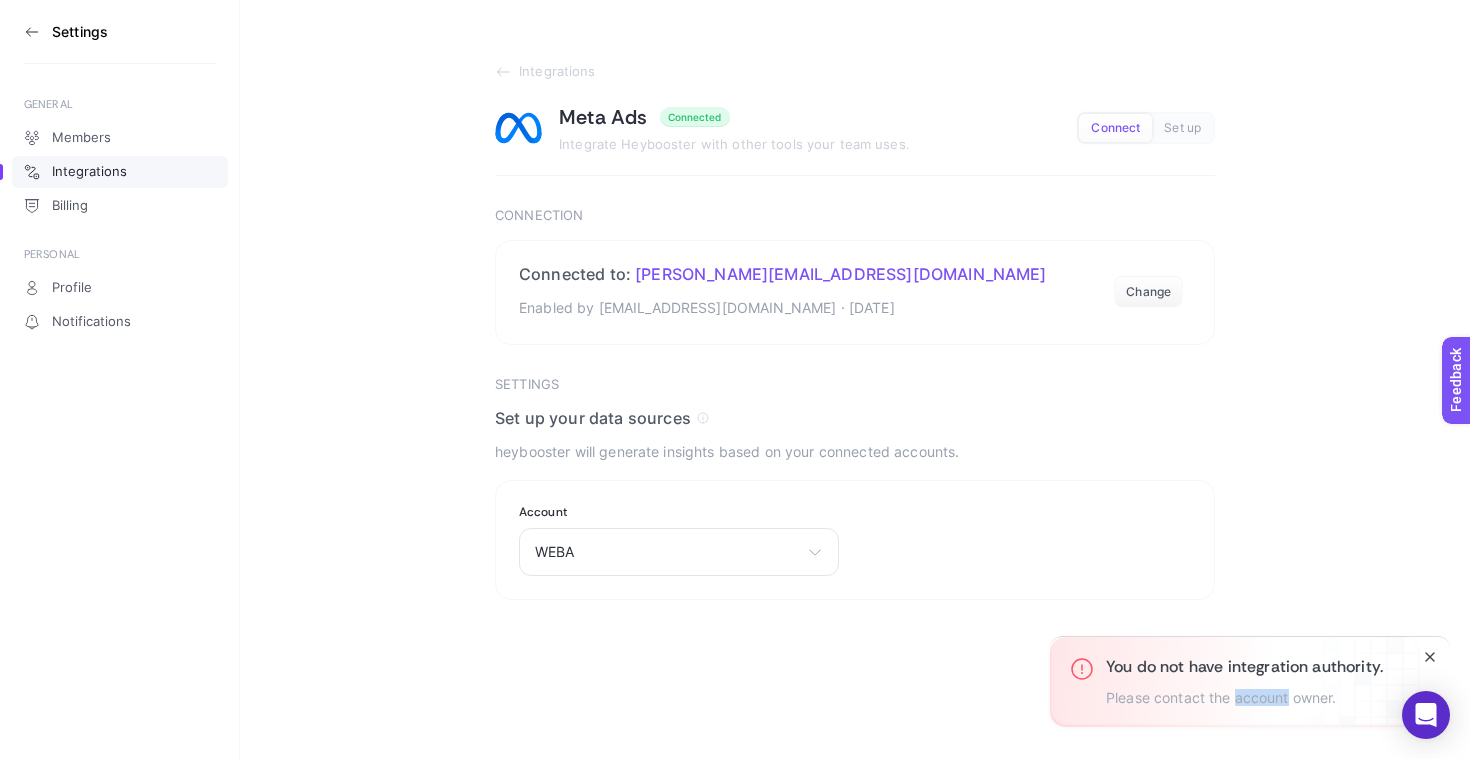 click on "Please contact the account owner." at bounding box center [1244, 698] 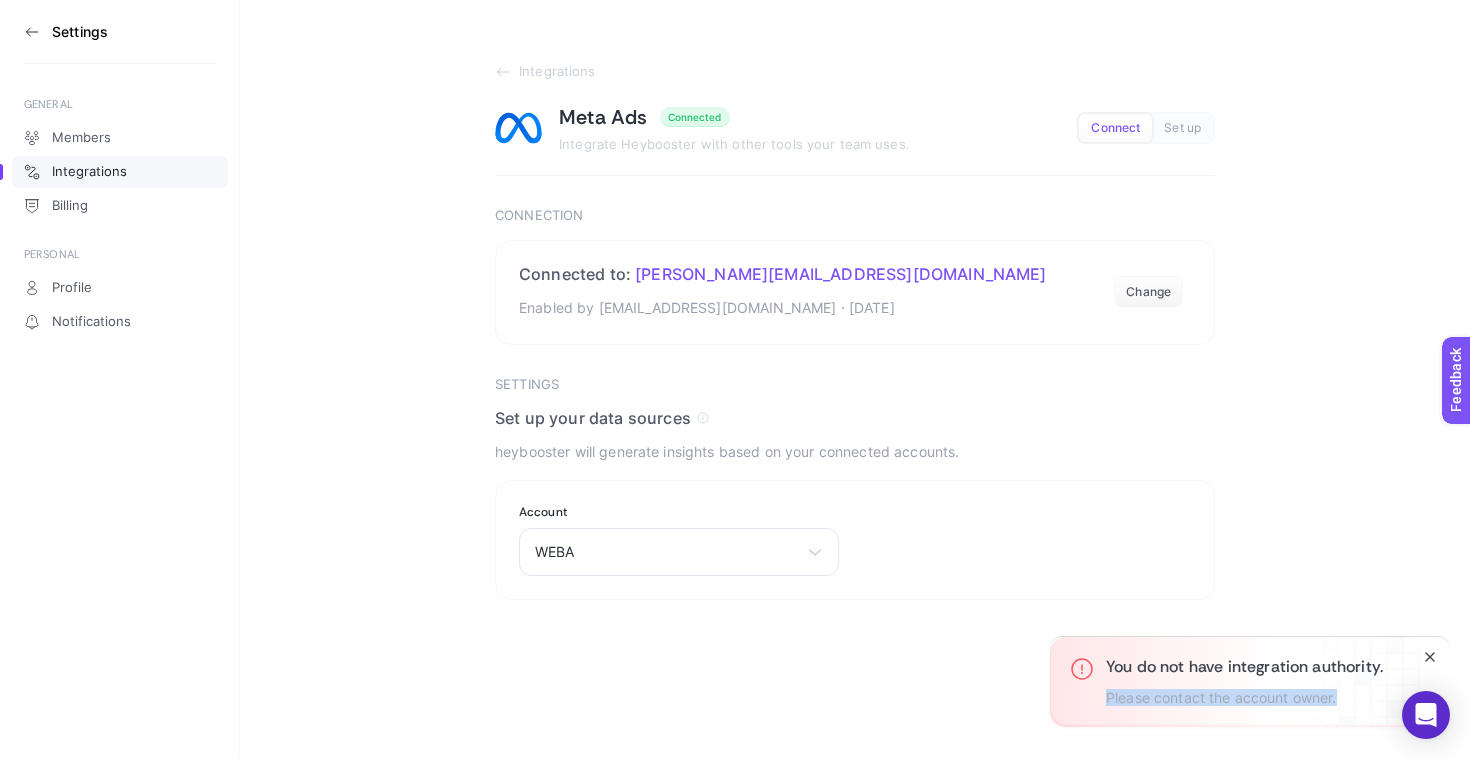 click on "Please contact the account owner." at bounding box center (1244, 698) 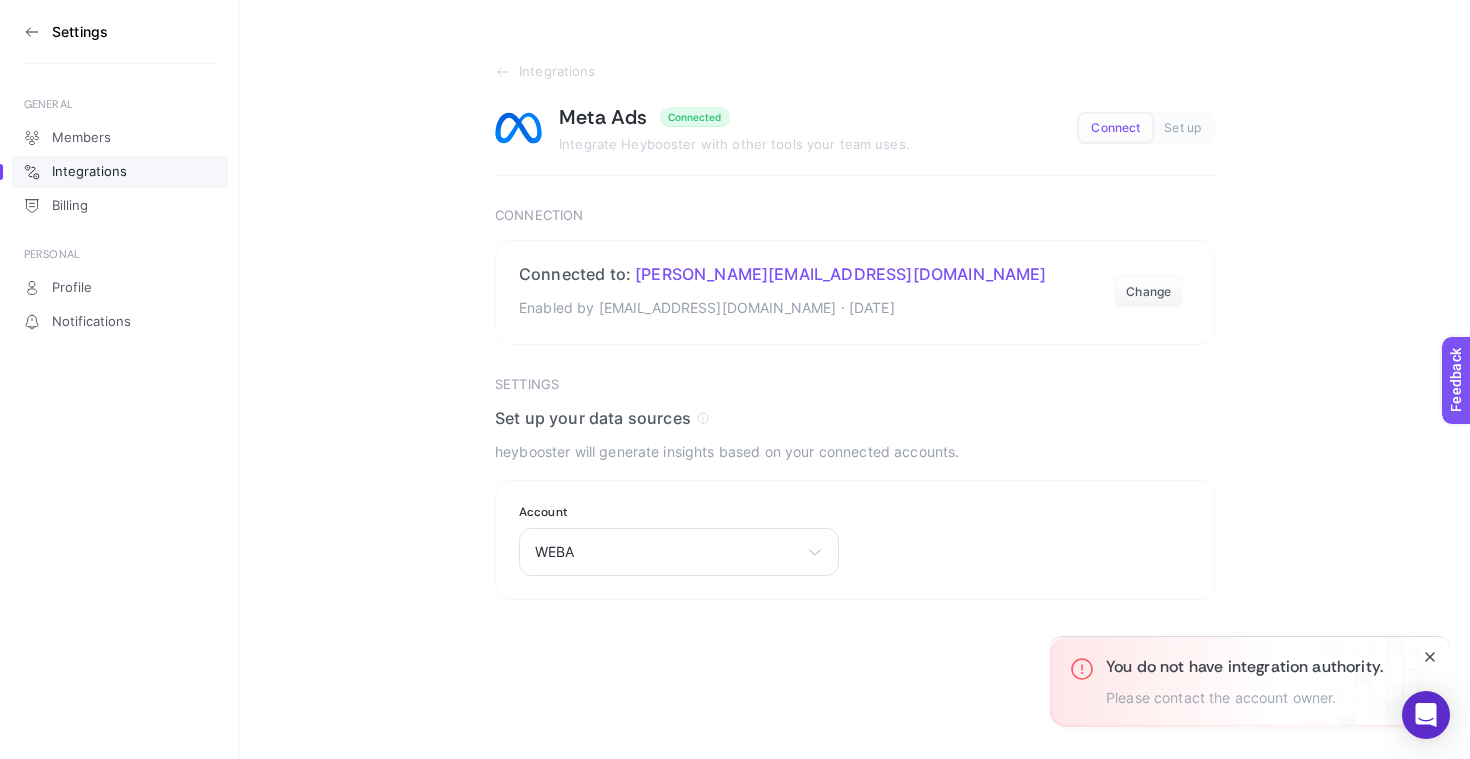 click on "You do not have integration authority. Please contact the account owner." at bounding box center (1244, 682) 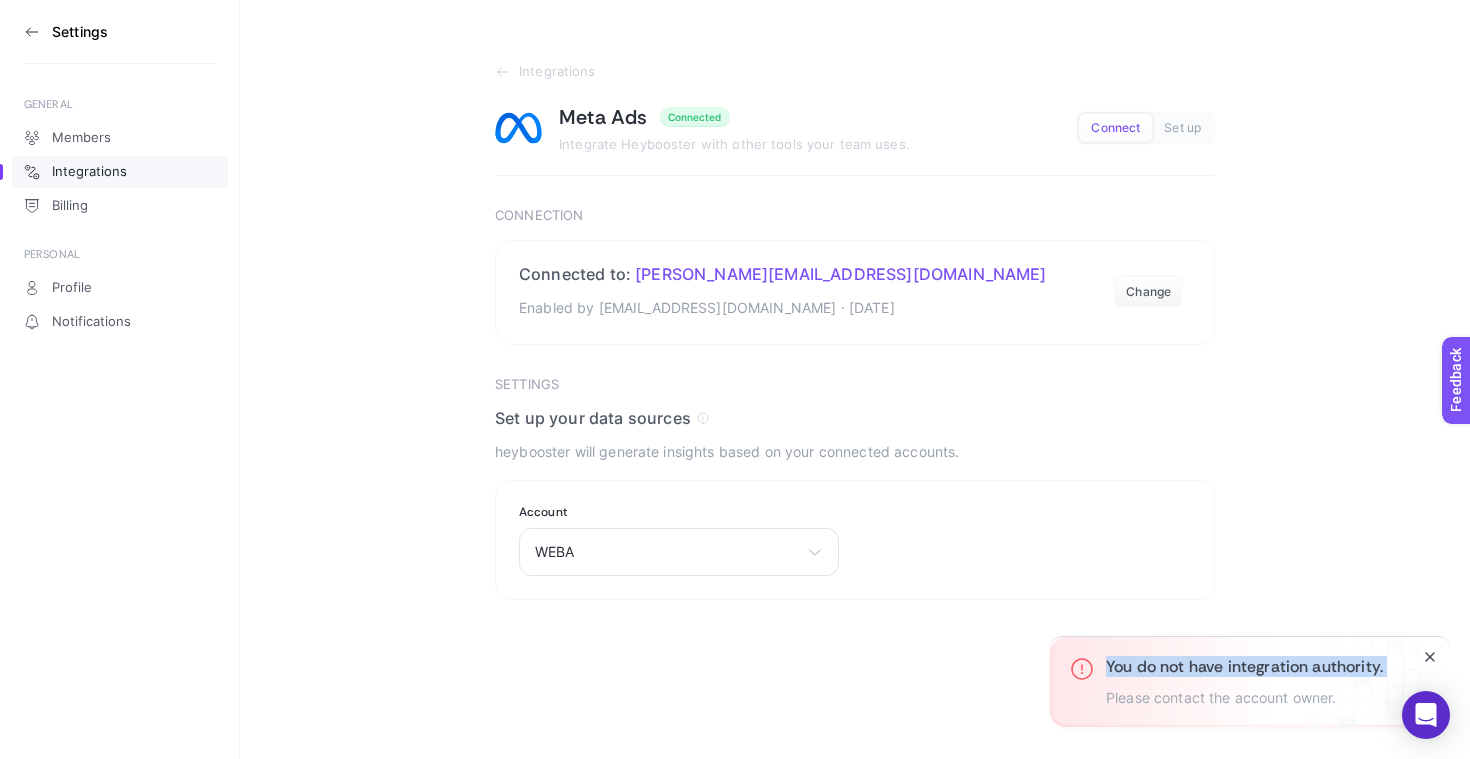 click on "You do not have integration authority. Please contact the account owner." at bounding box center [1244, 682] 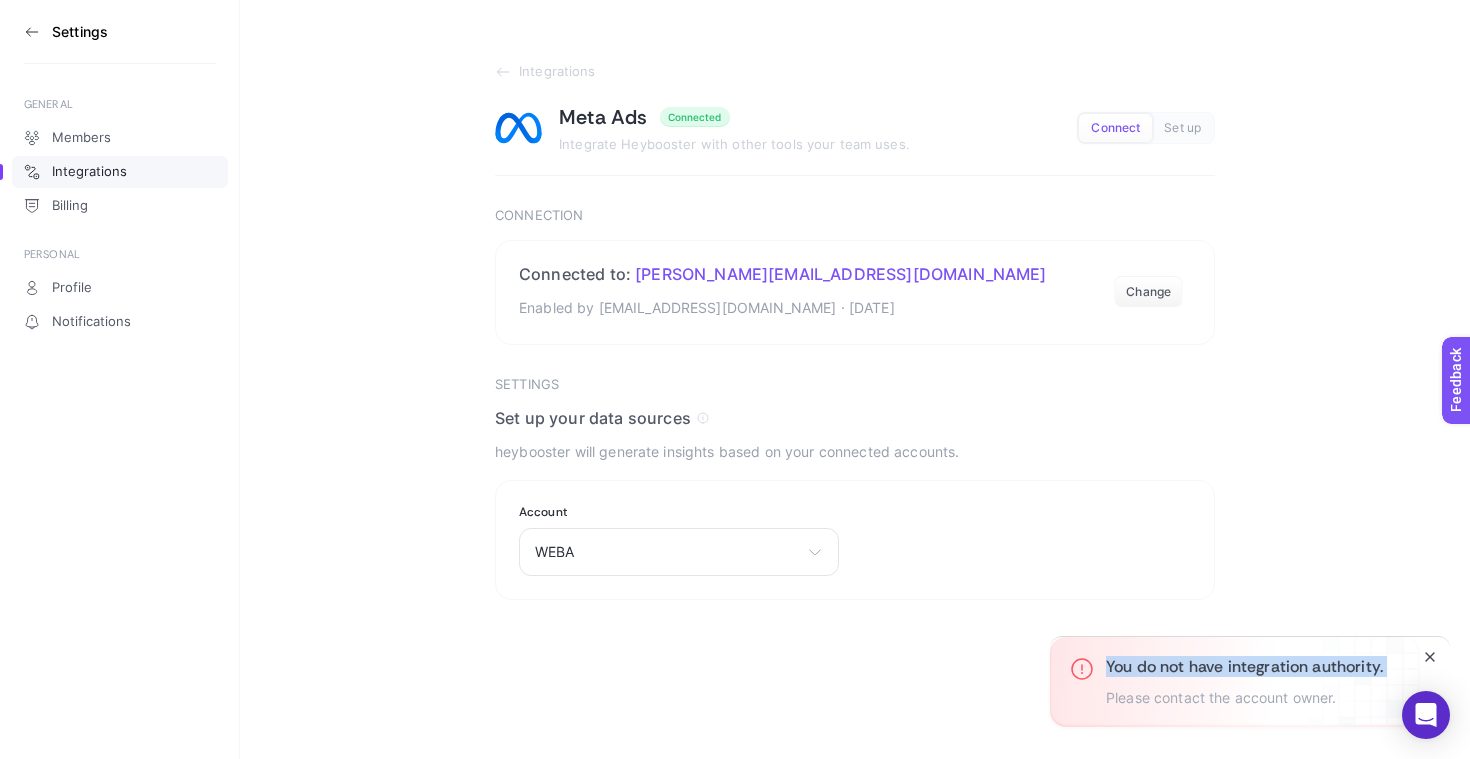 copy on "You do not have integration authority." 